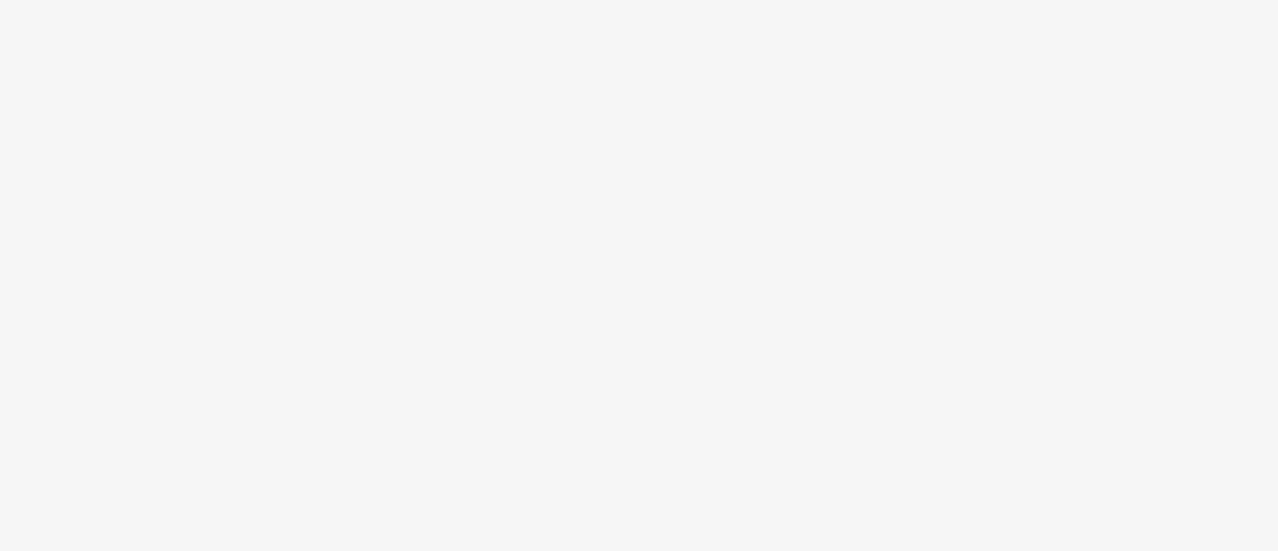 scroll, scrollTop: 0, scrollLeft: 0, axis: both 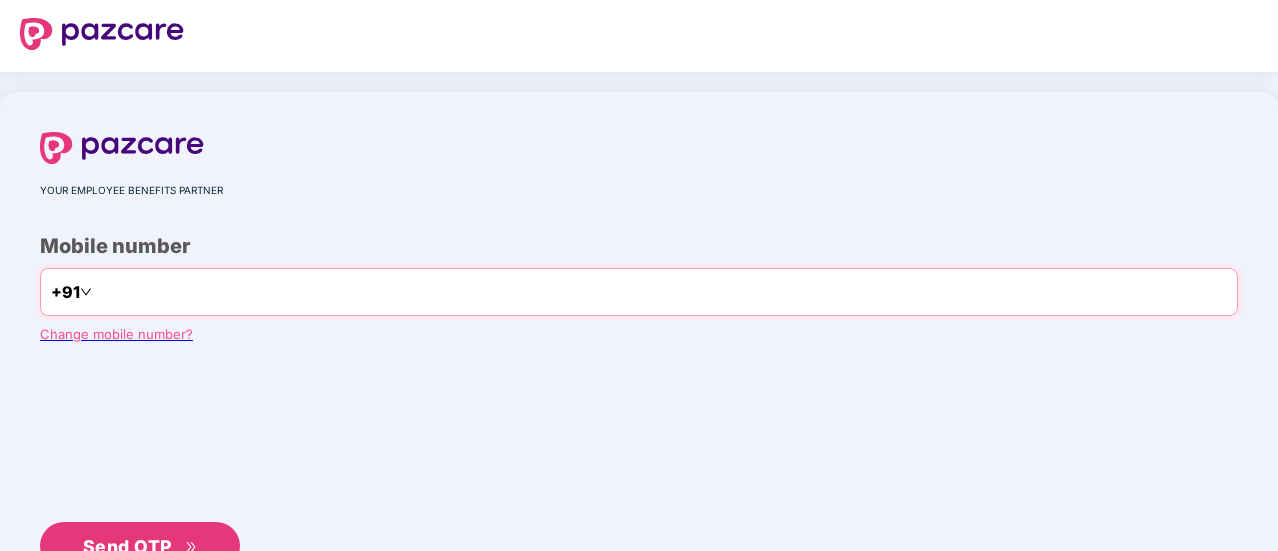 type on "**********" 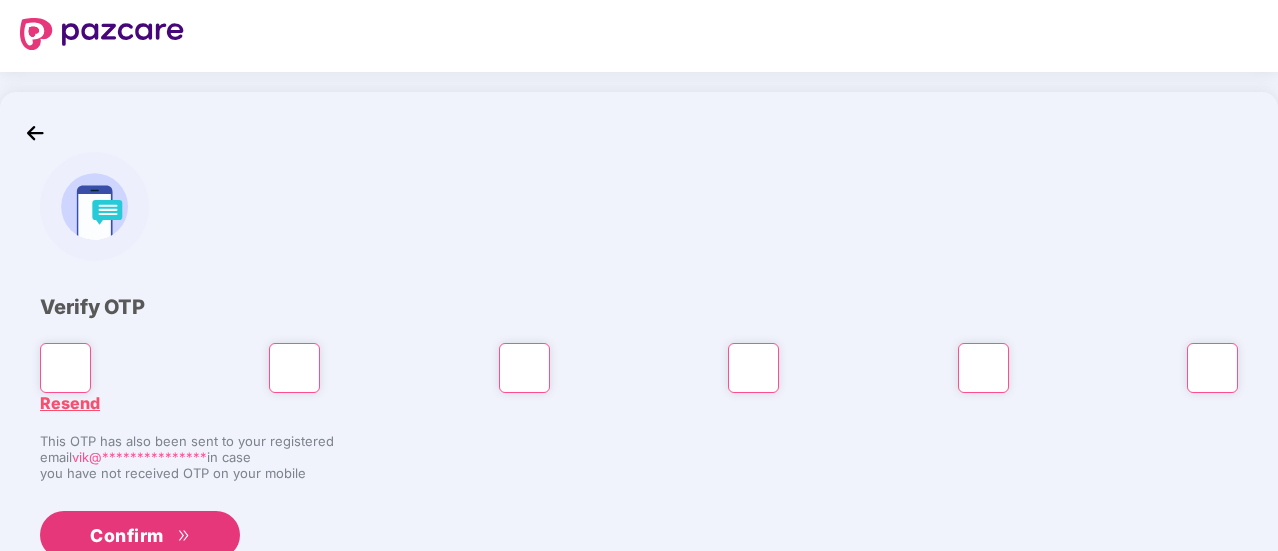 type on "*" 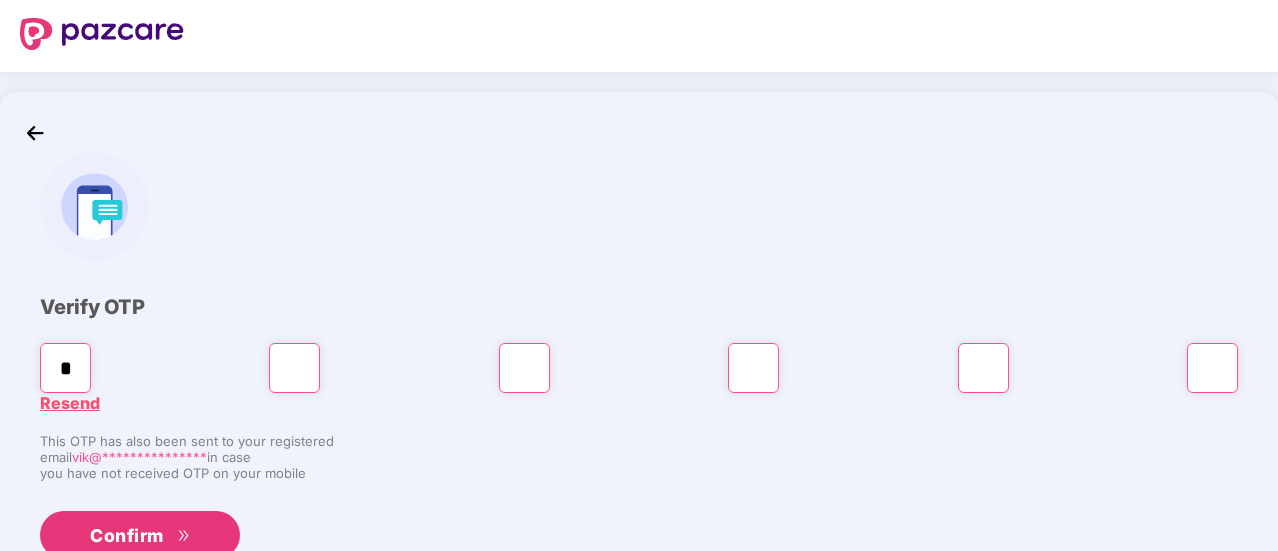 type on "*" 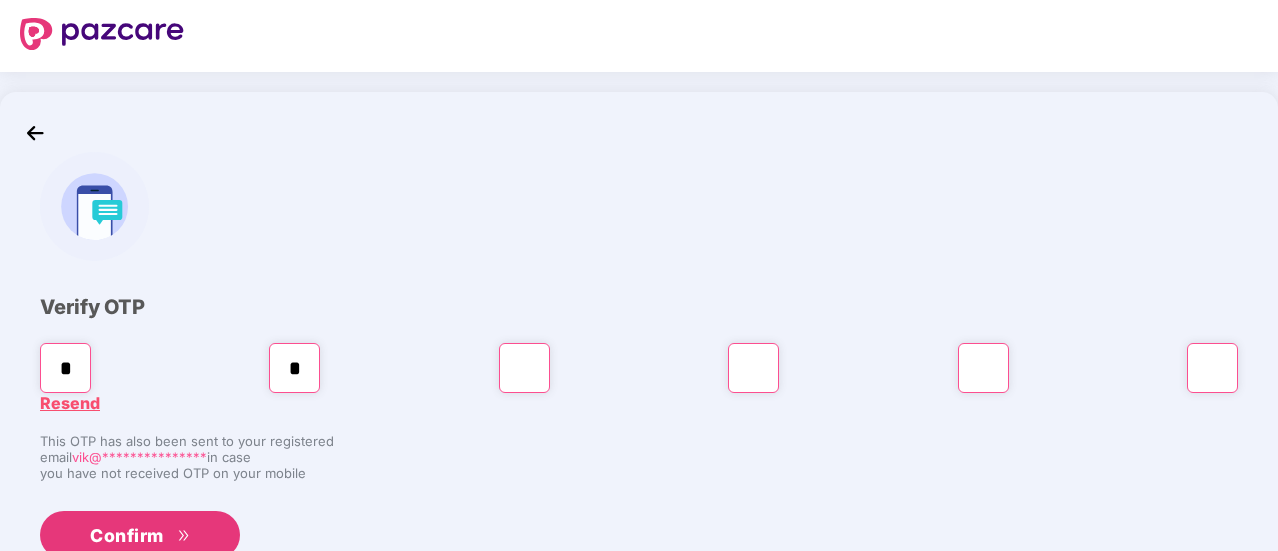 type on "*" 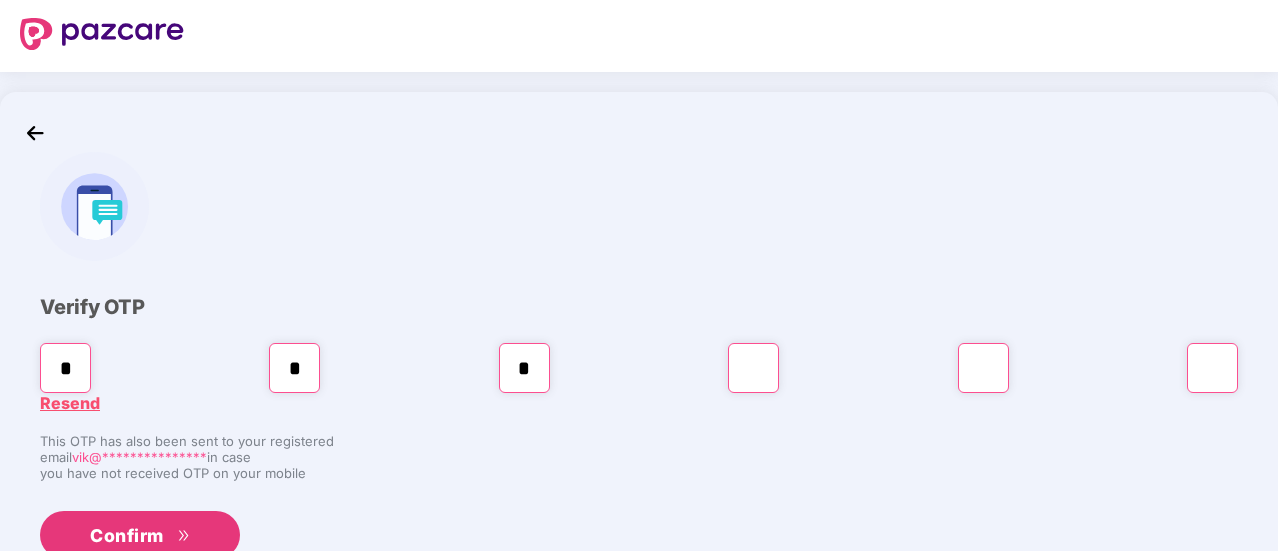 type on "*" 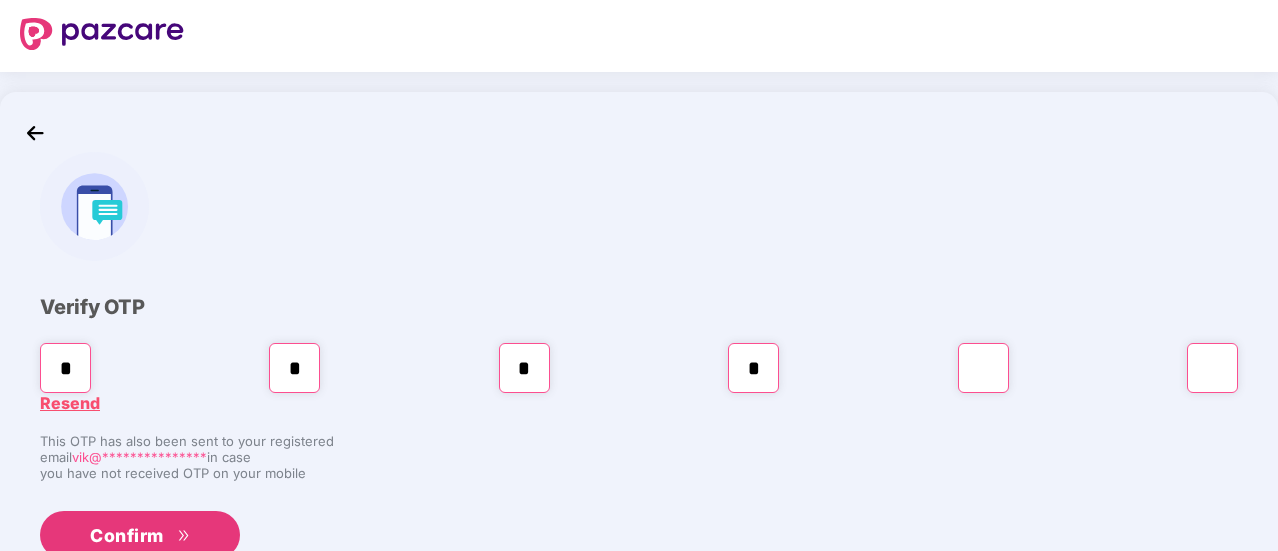 type on "*" 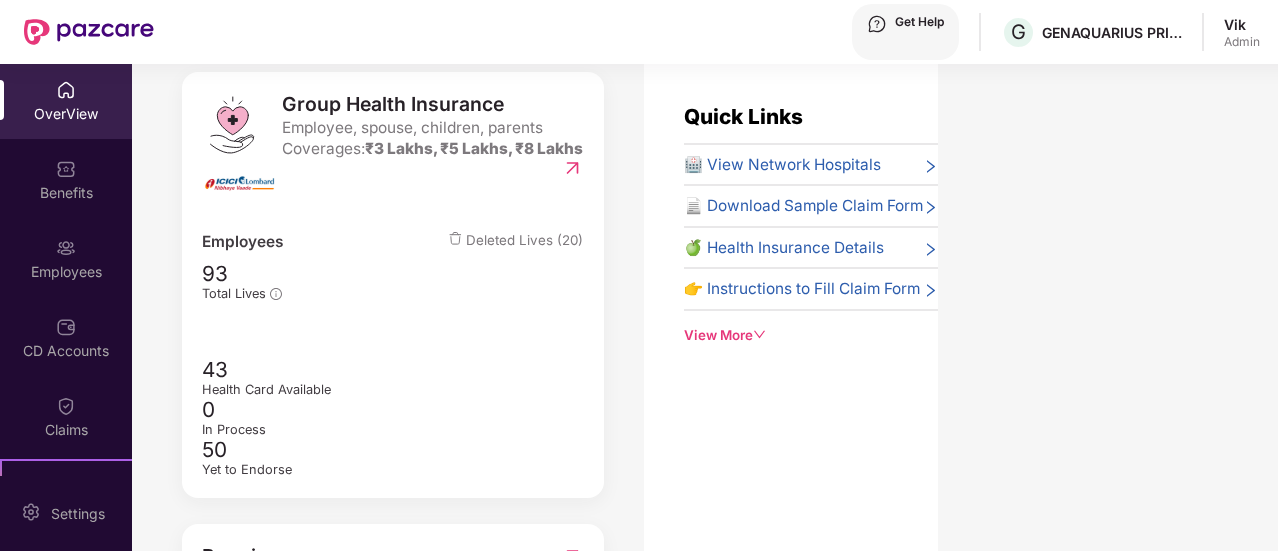 scroll, scrollTop: 261, scrollLeft: 0, axis: vertical 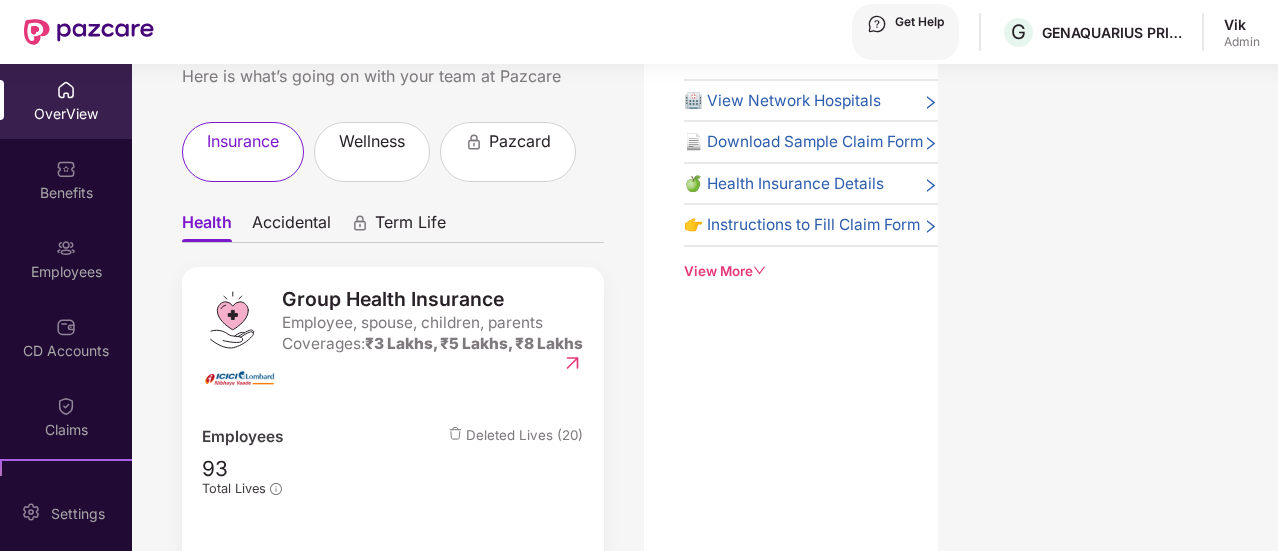 click on "Health" at bounding box center [207, 227] 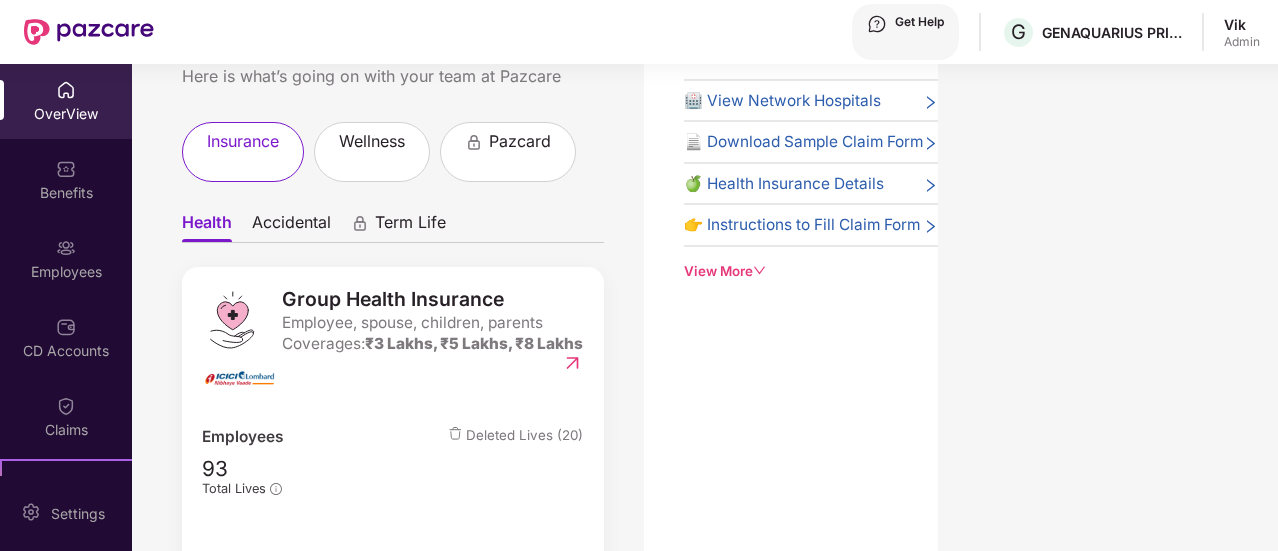 click at bounding box center [66, 90] 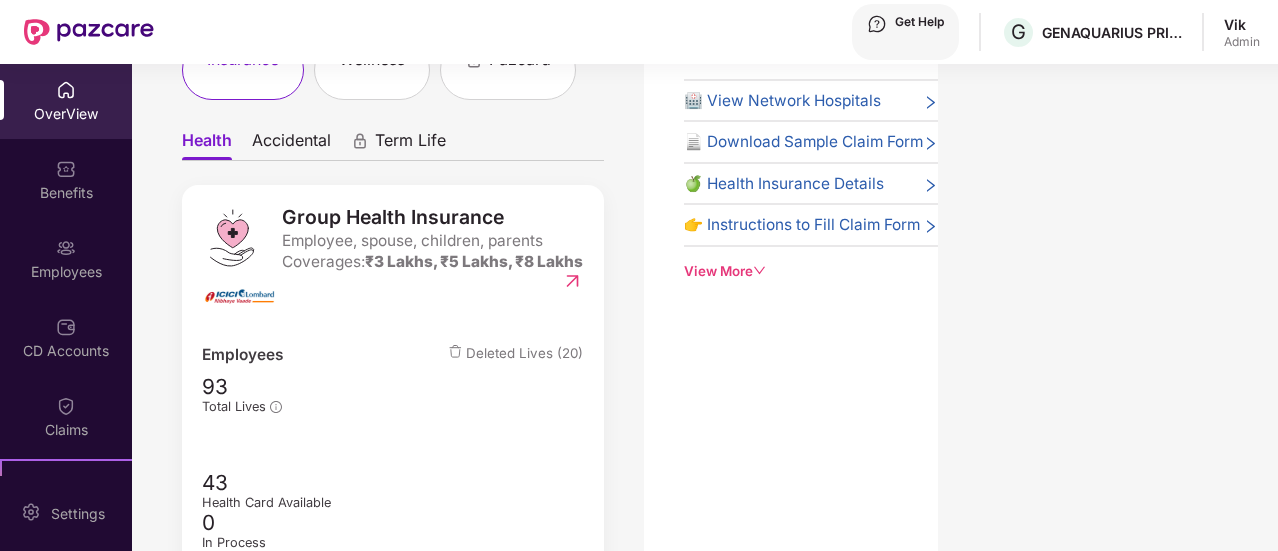 scroll, scrollTop: 0, scrollLeft: 0, axis: both 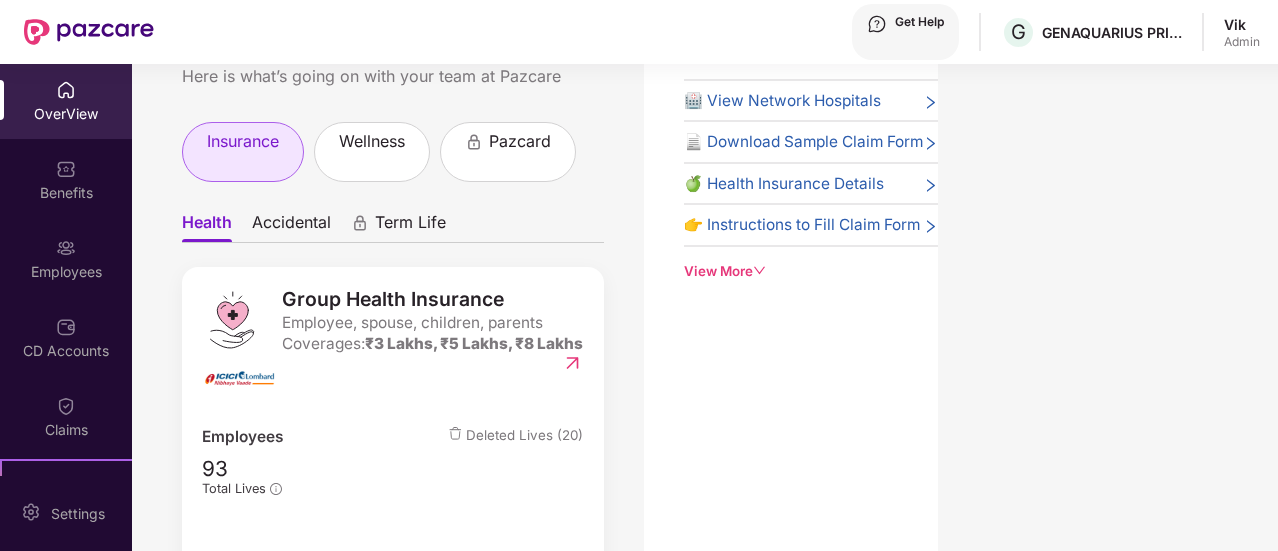 click on "insurance" at bounding box center (243, 141) 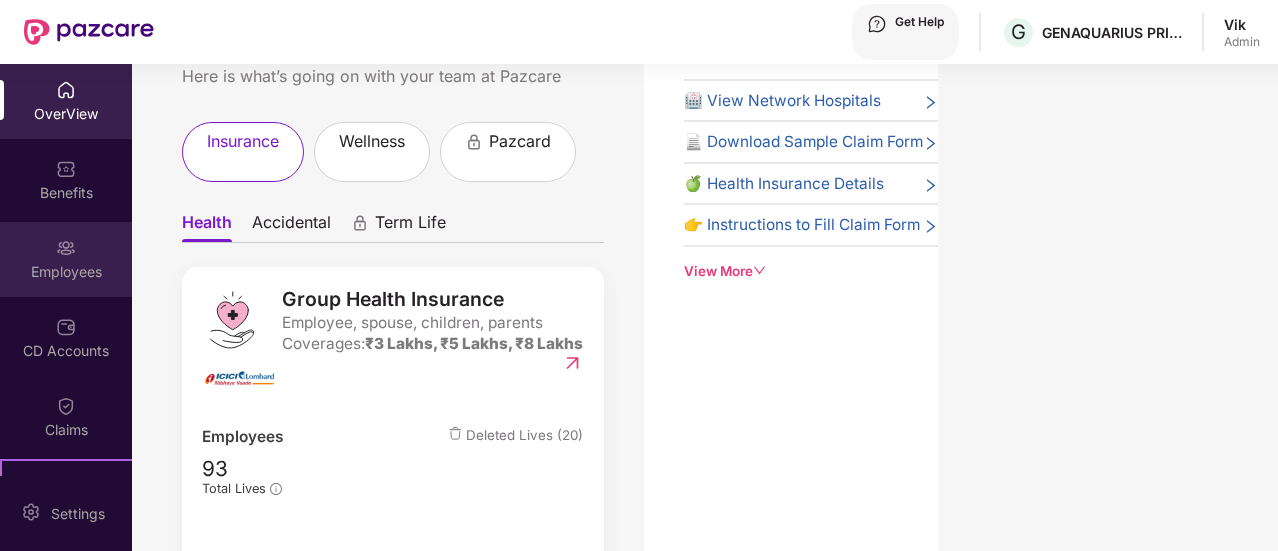 click at bounding box center [66, 90] 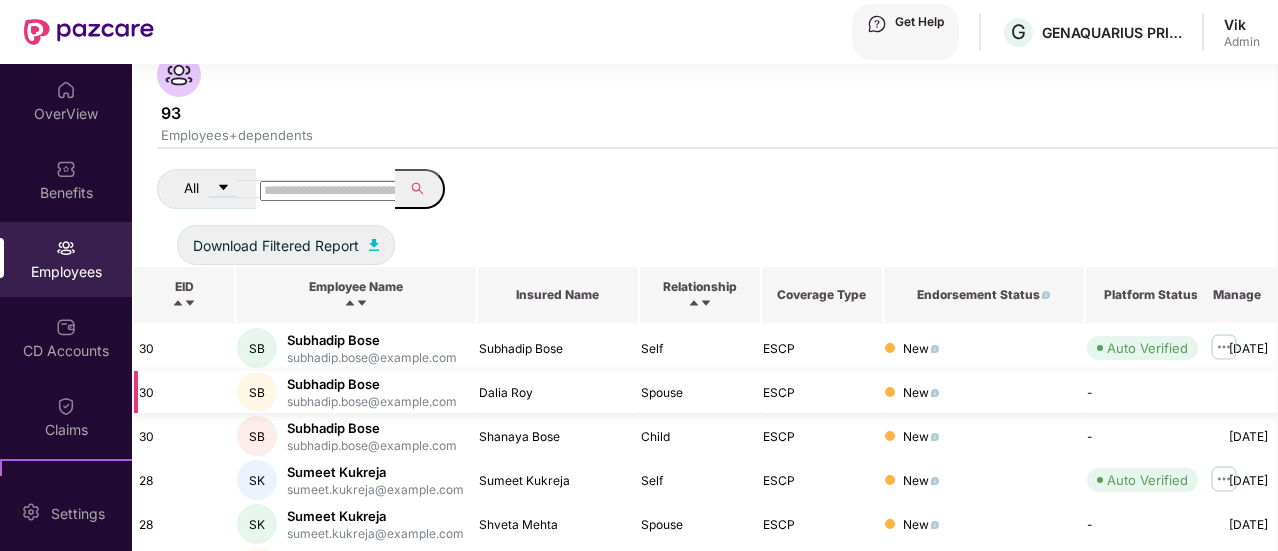 scroll, scrollTop: 673, scrollLeft: 0, axis: vertical 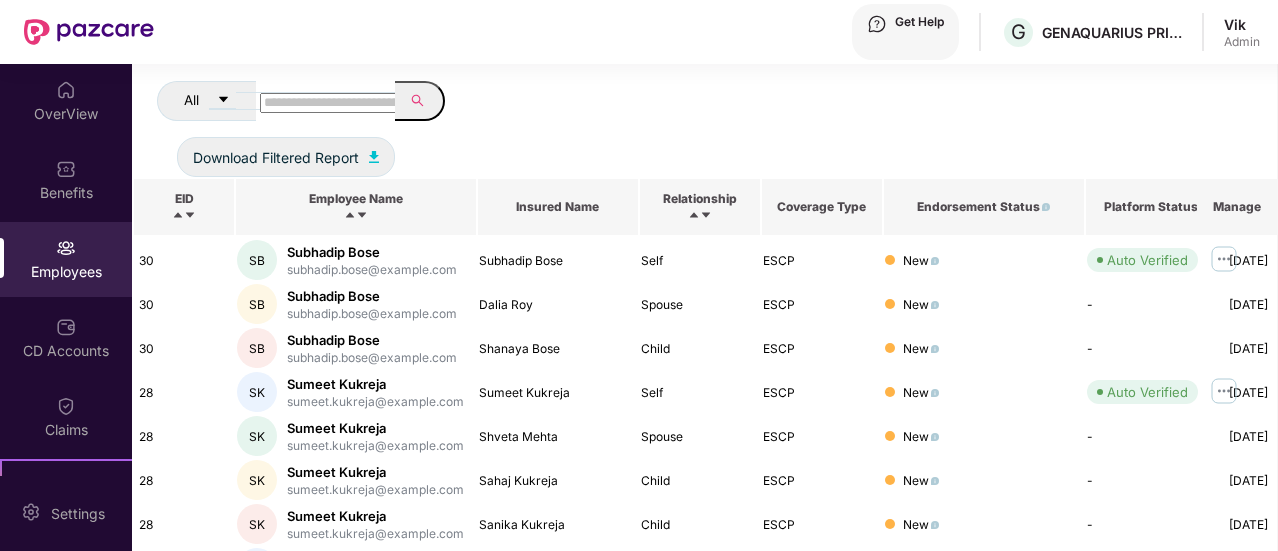 click on "2" at bounding box center (1171, 769) 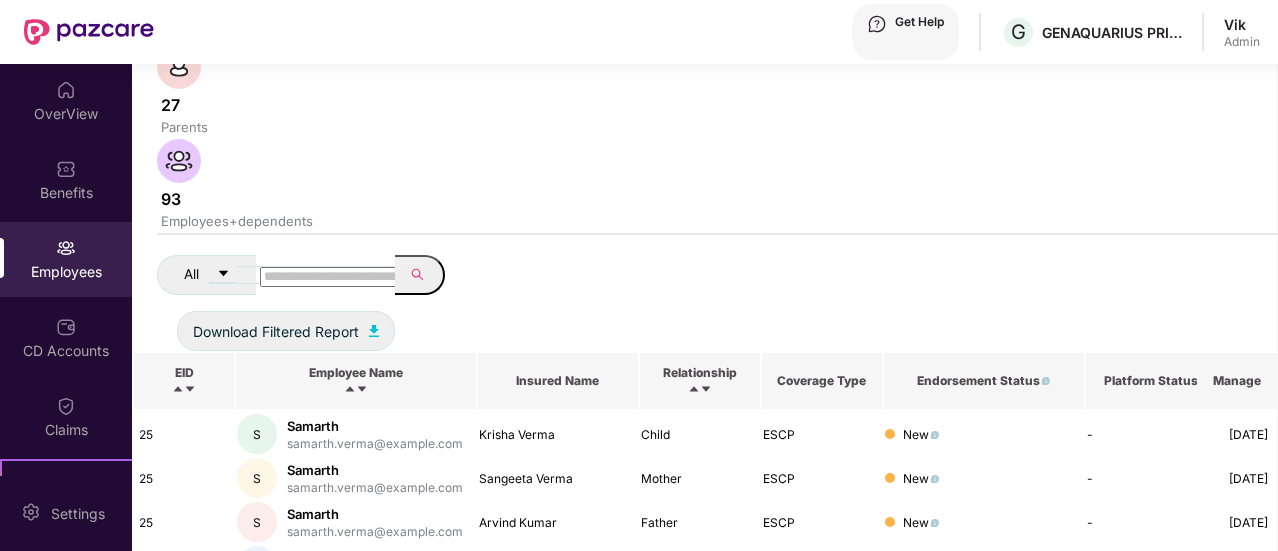 scroll, scrollTop: 473, scrollLeft: 0, axis: vertical 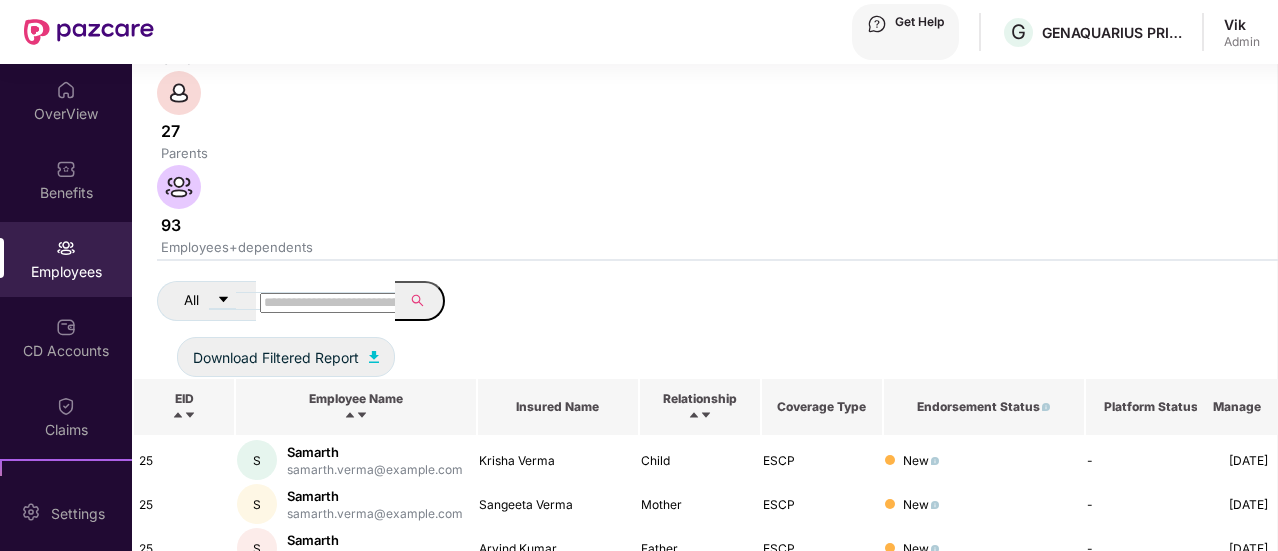 click at bounding box center (1224, 591) 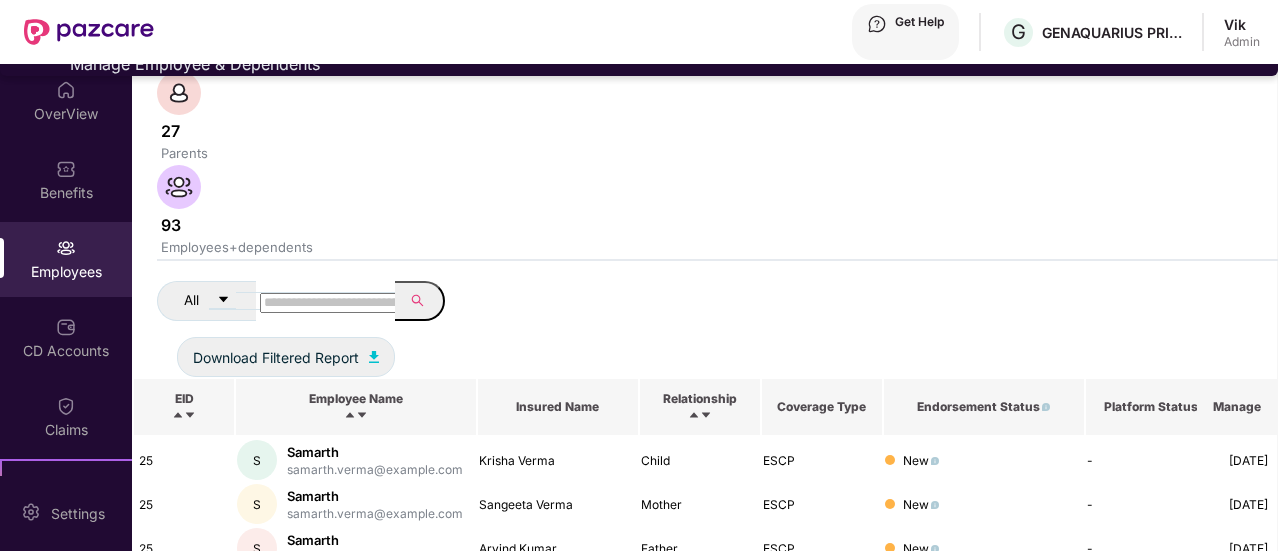 click at bounding box center [1224, 591] 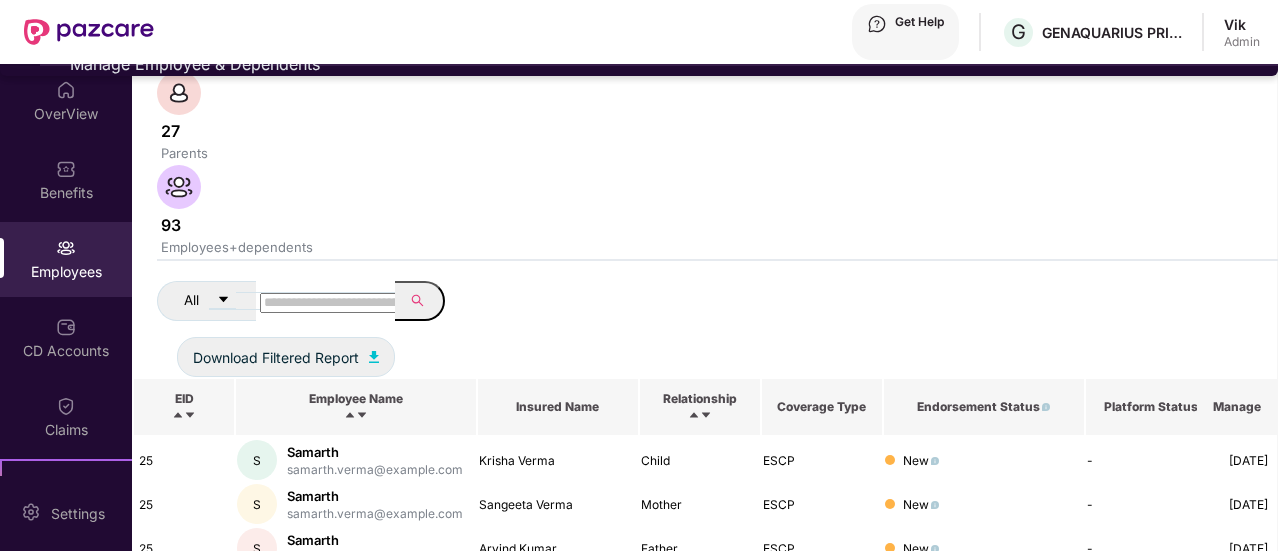 click on "Manage Employee & Dependents" at bounding box center (659, 64) 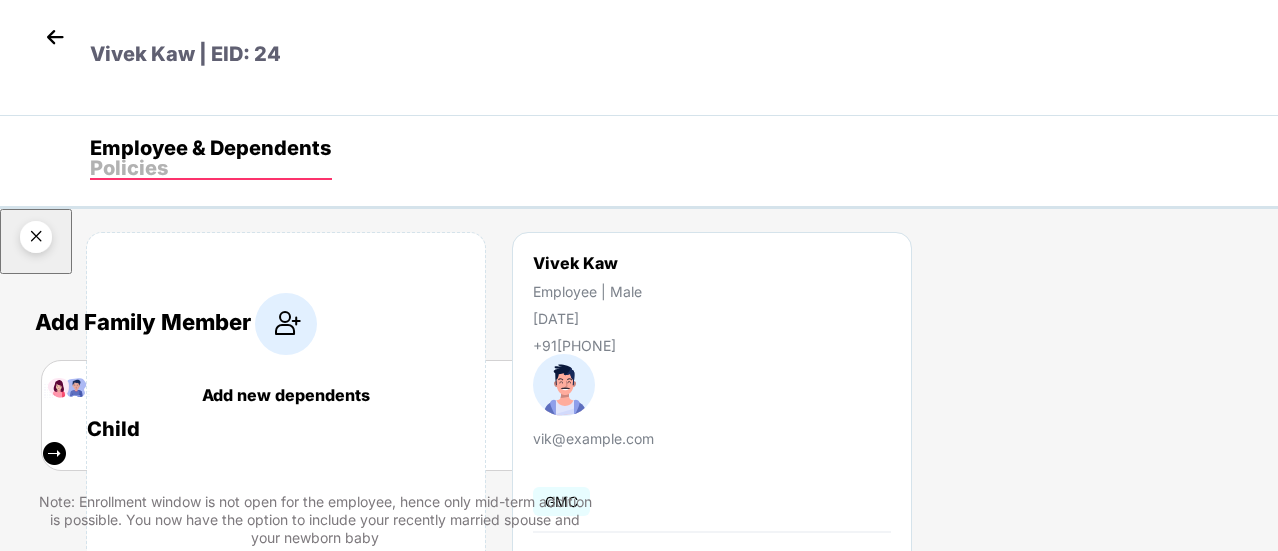 click at bounding box center (36, 240) 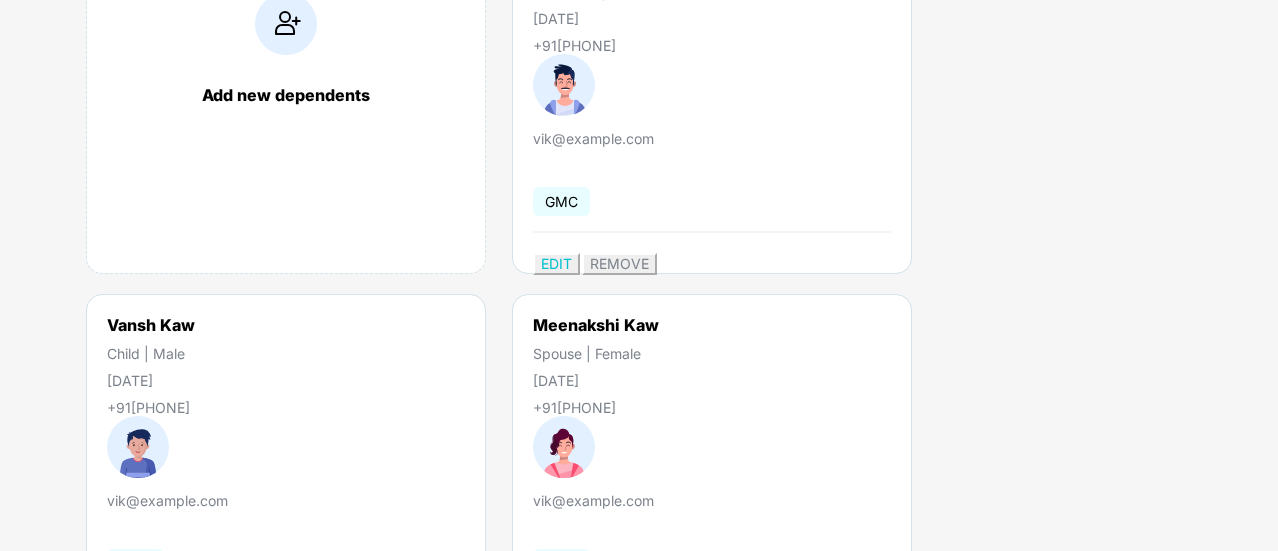 scroll, scrollTop: 0, scrollLeft: 0, axis: both 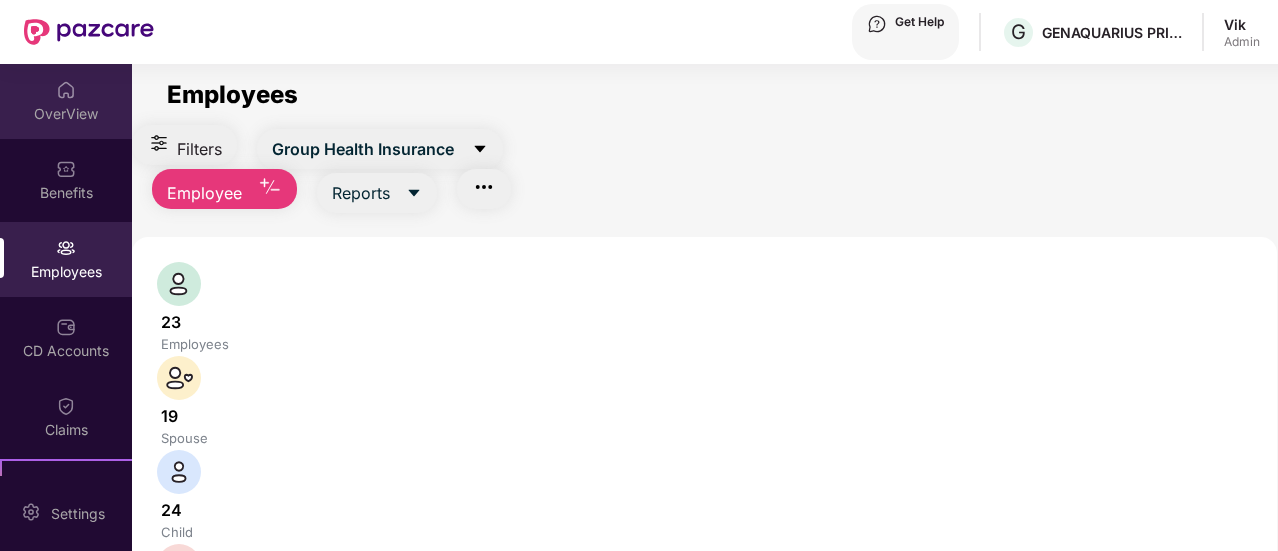 click at bounding box center [66, 90] 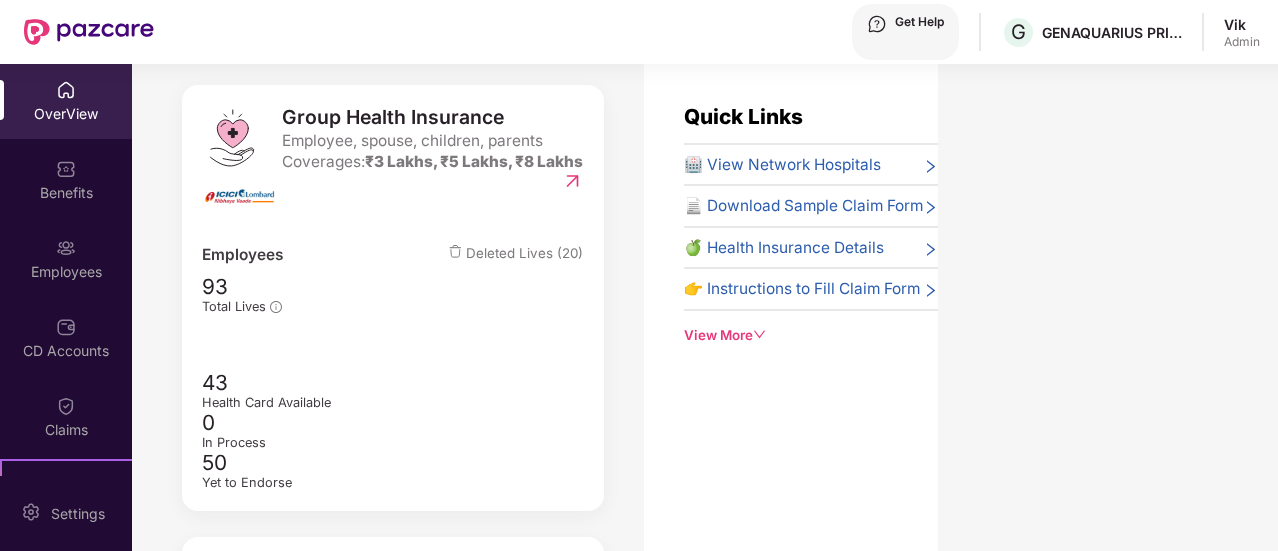 scroll, scrollTop: 261, scrollLeft: 0, axis: vertical 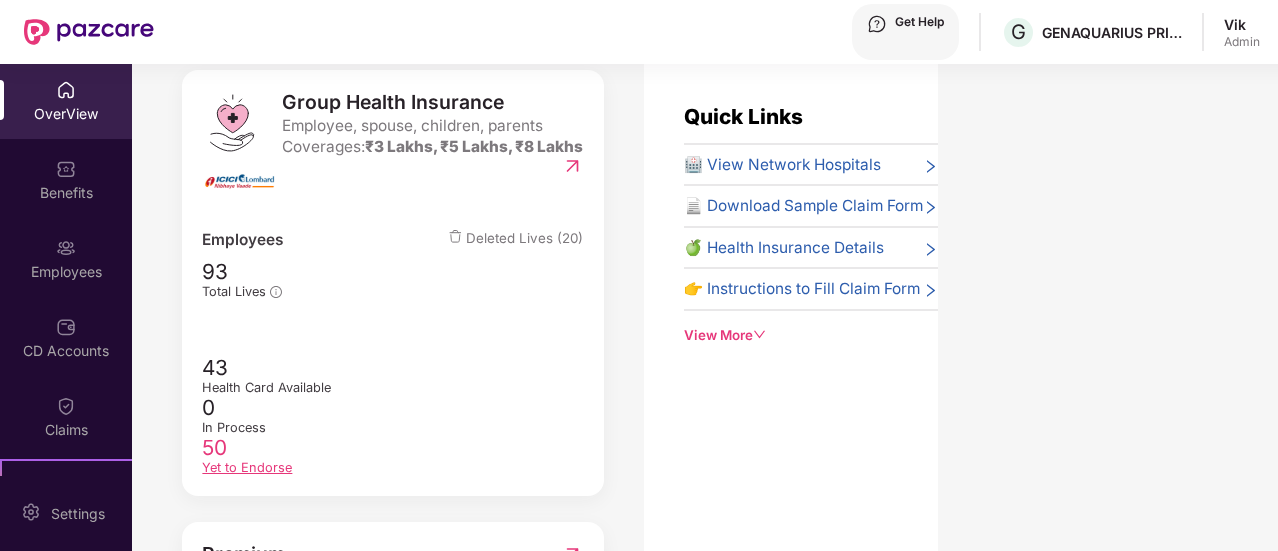 click on "50" at bounding box center [392, 407] 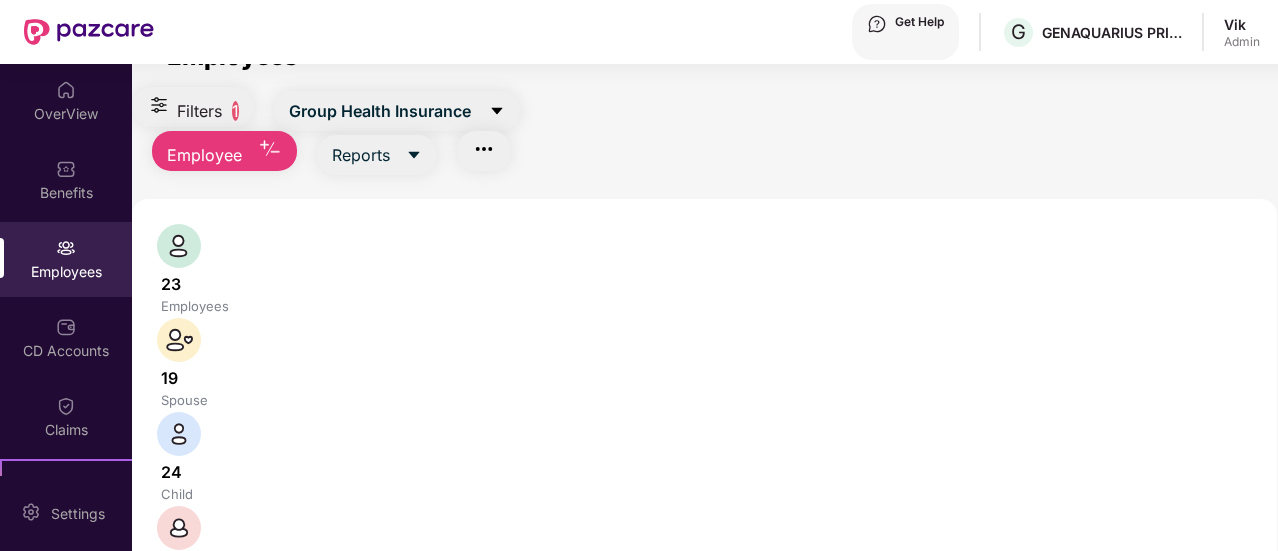 scroll, scrollTop: 0, scrollLeft: 0, axis: both 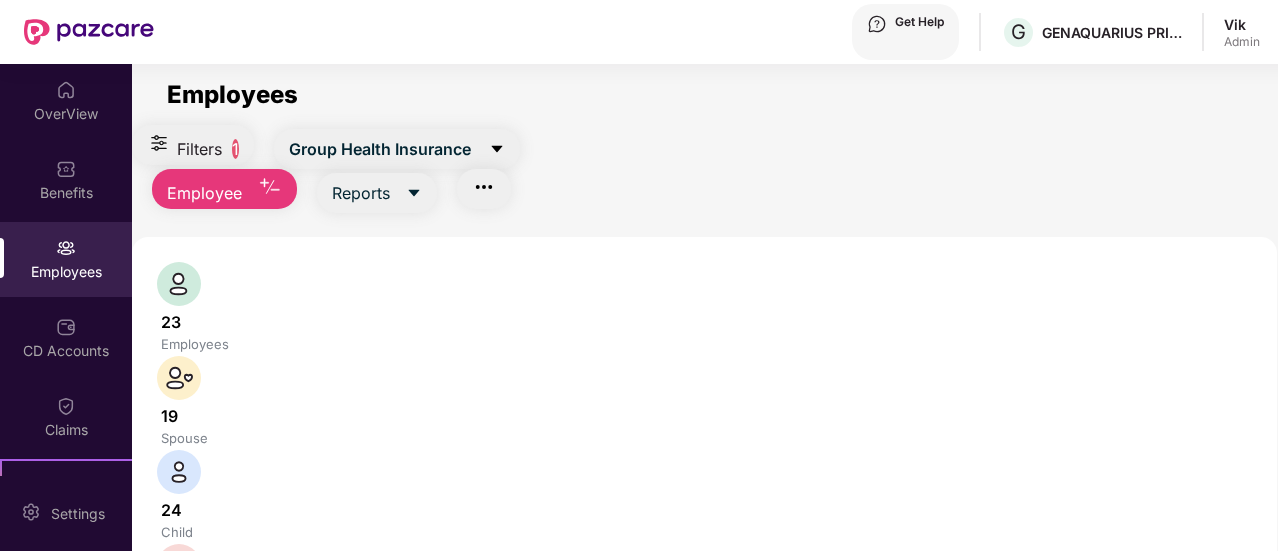click on "Filters" at bounding box center [199, 149] 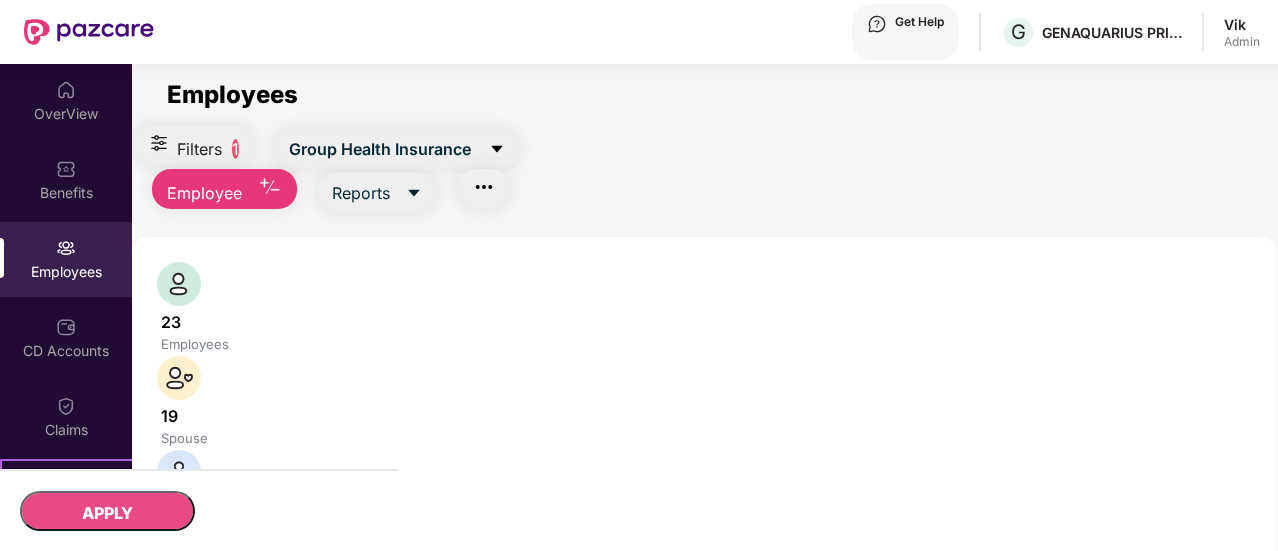 click at bounding box center [639, 551] 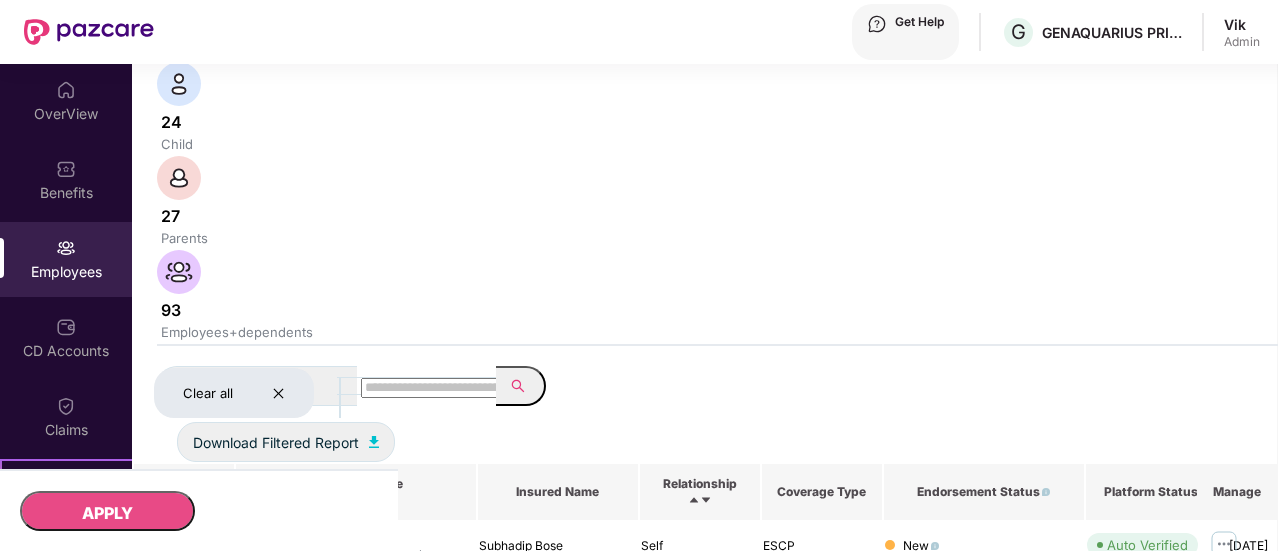 scroll, scrollTop: 500, scrollLeft: 0, axis: vertical 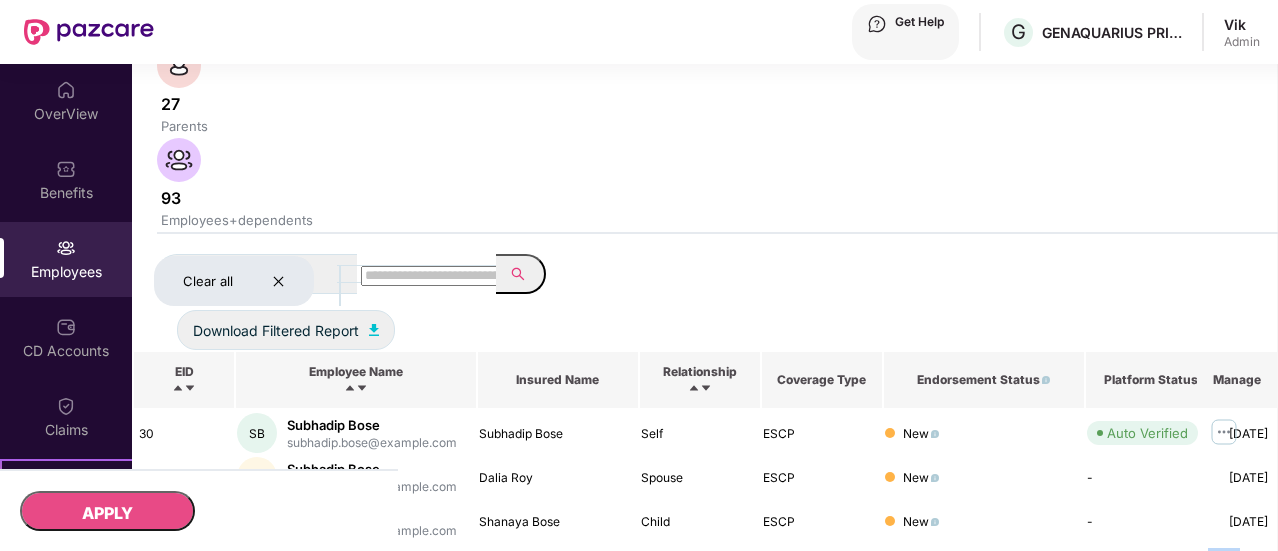 drag, startPoint x: 244, startPoint y: 149, endPoint x: 1098, endPoint y: 382, distance: 885.21466 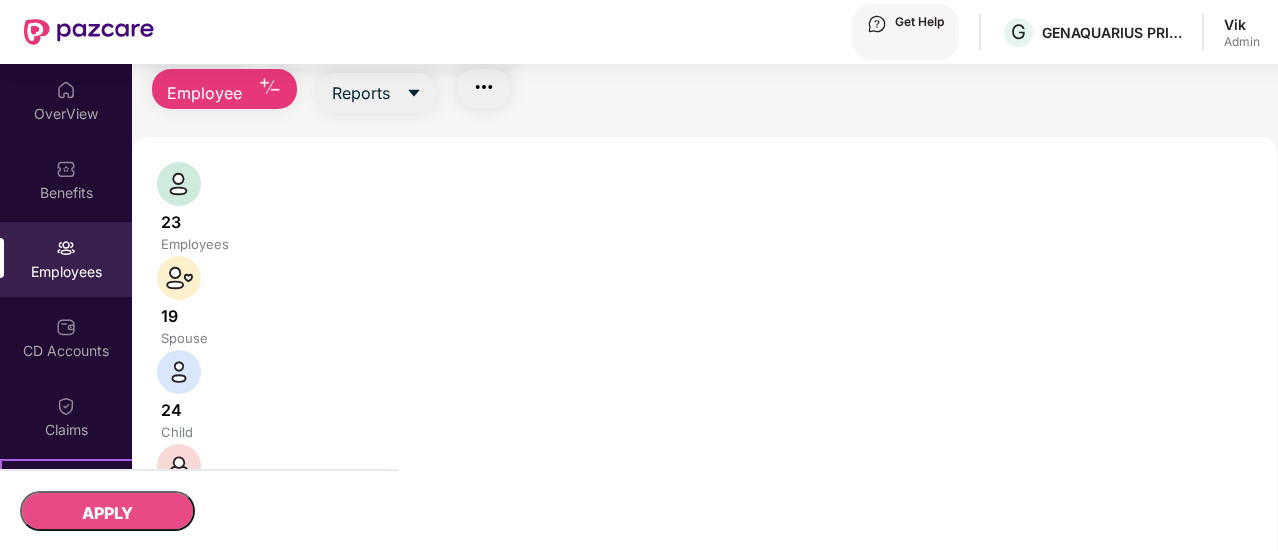 scroll, scrollTop: 300, scrollLeft: 0, axis: vertical 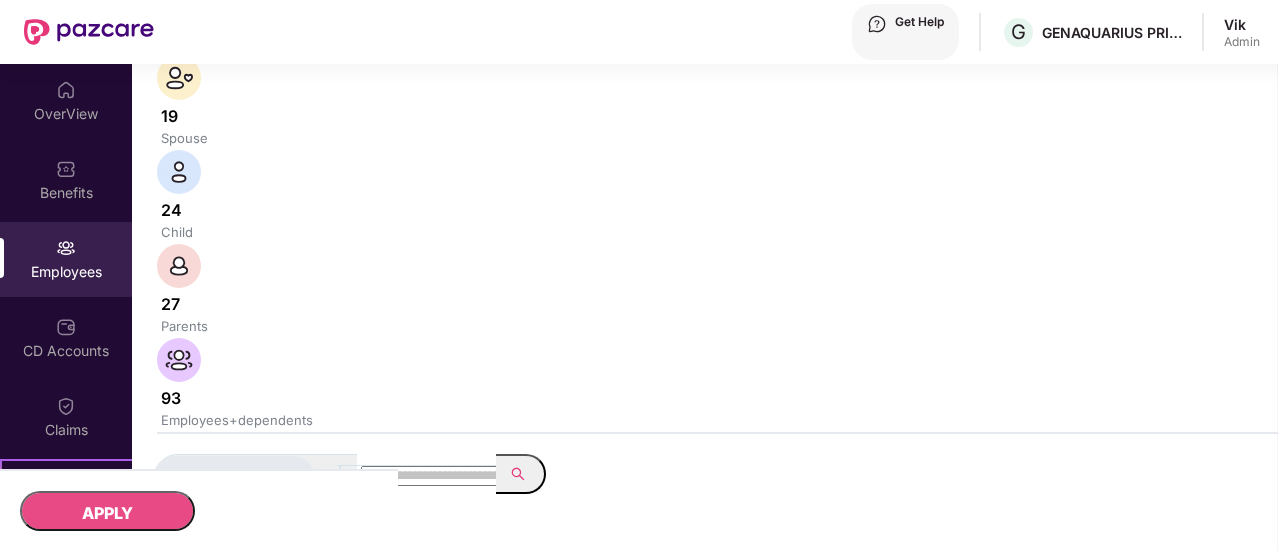 click at bounding box center [1237, 721] 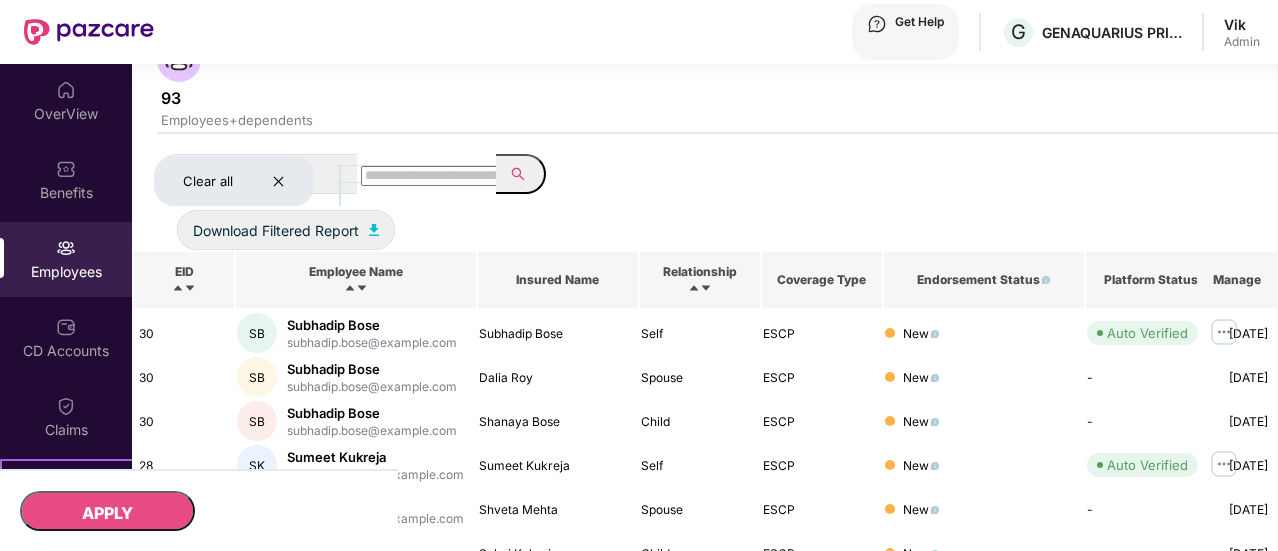 scroll, scrollTop: 673, scrollLeft: 0, axis: vertical 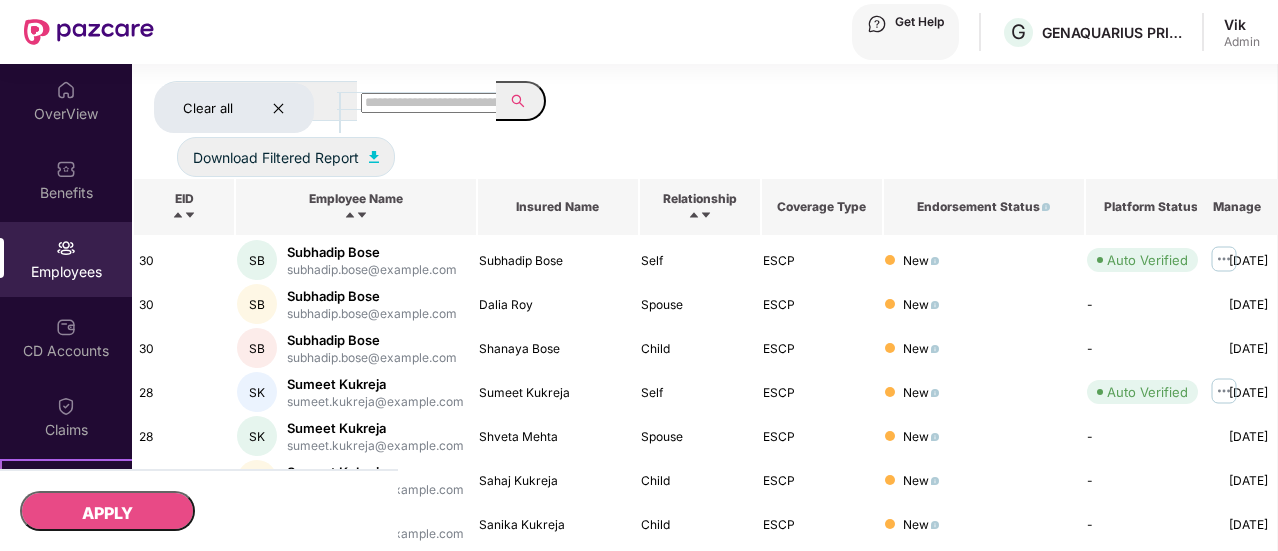 click on "2" at bounding box center (1175, 769) 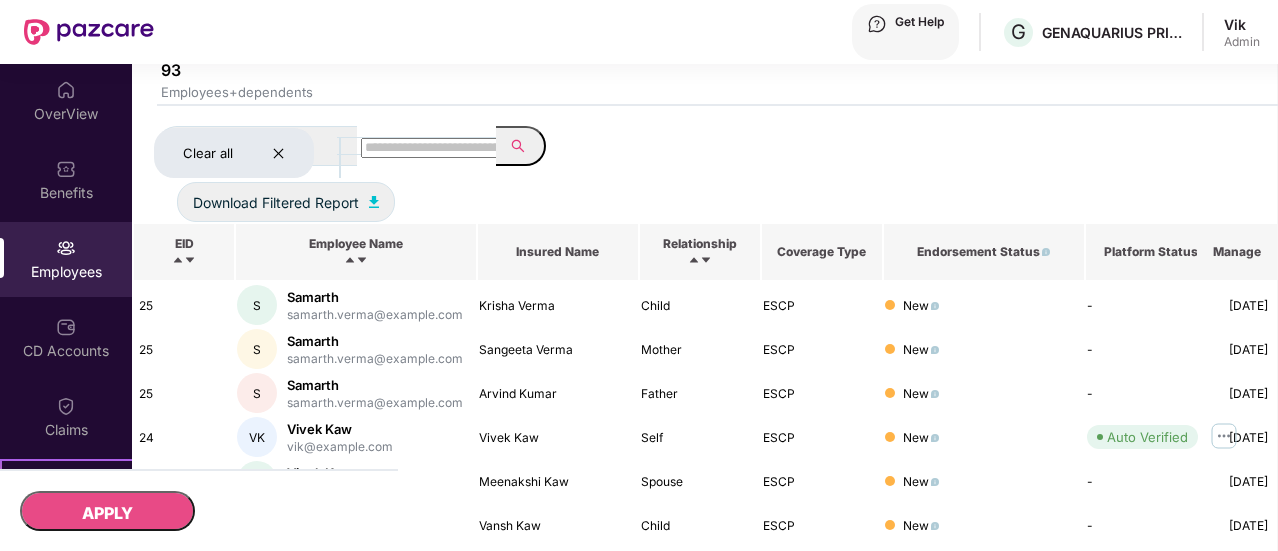 scroll, scrollTop: 673, scrollLeft: 0, axis: vertical 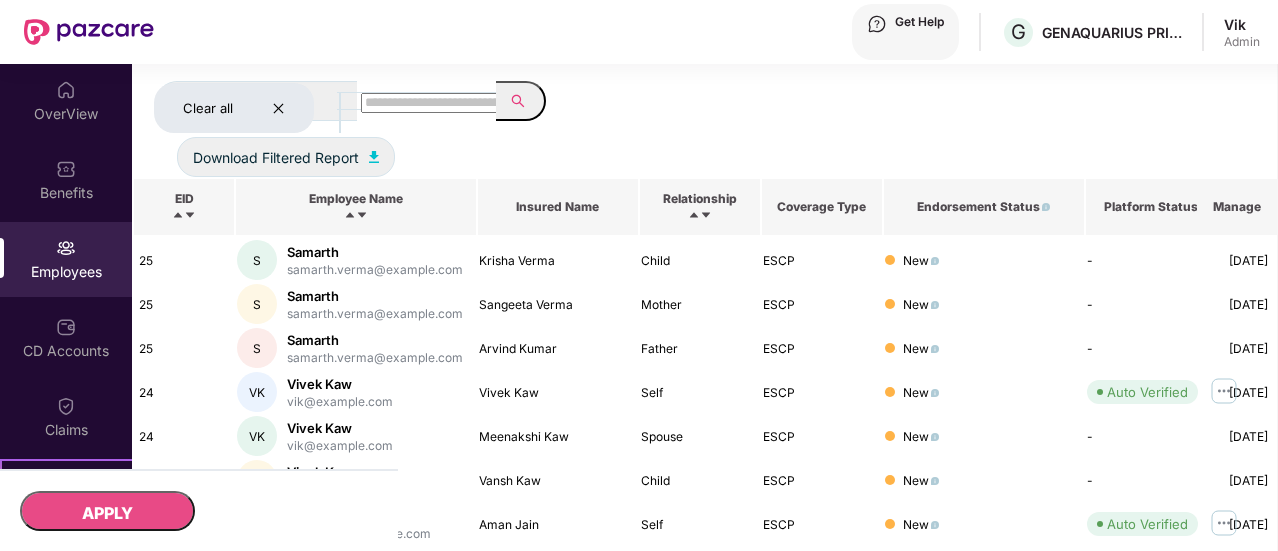 click on "3" at bounding box center [1175, 789] 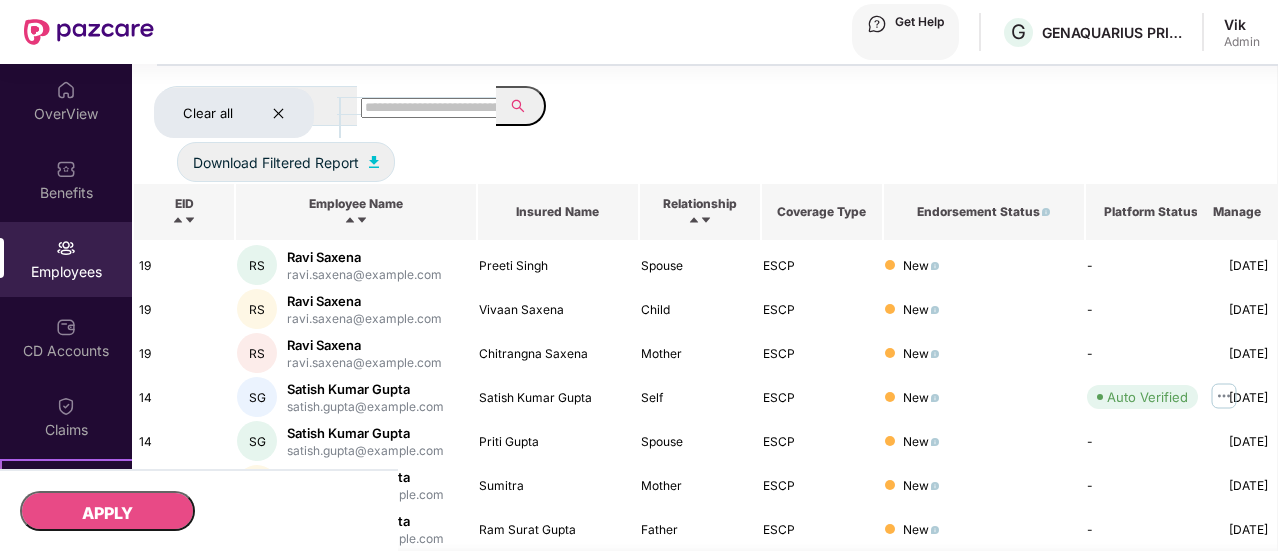 scroll, scrollTop: 673, scrollLeft: 0, axis: vertical 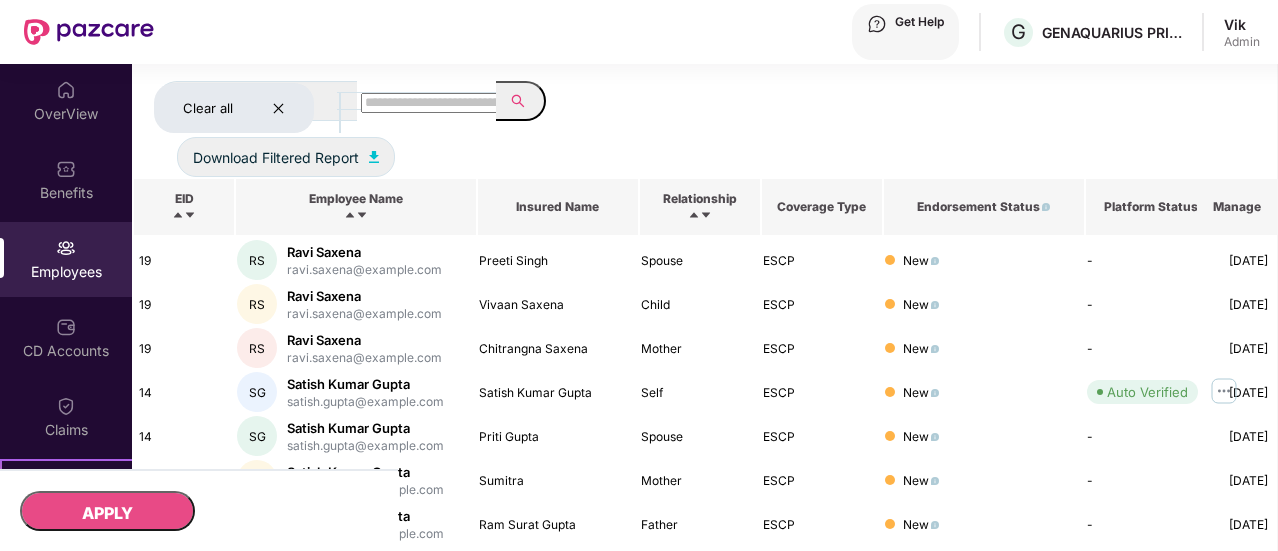 click on "4" at bounding box center (1175, 809) 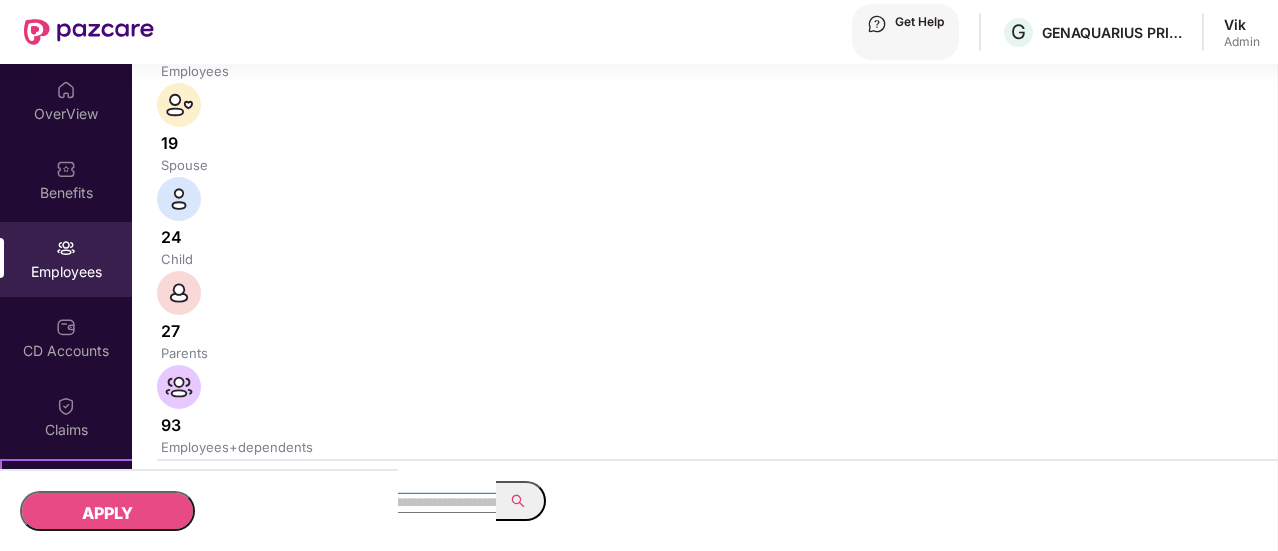scroll, scrollTop: 173, scrollLeft: 0, axis: vertical 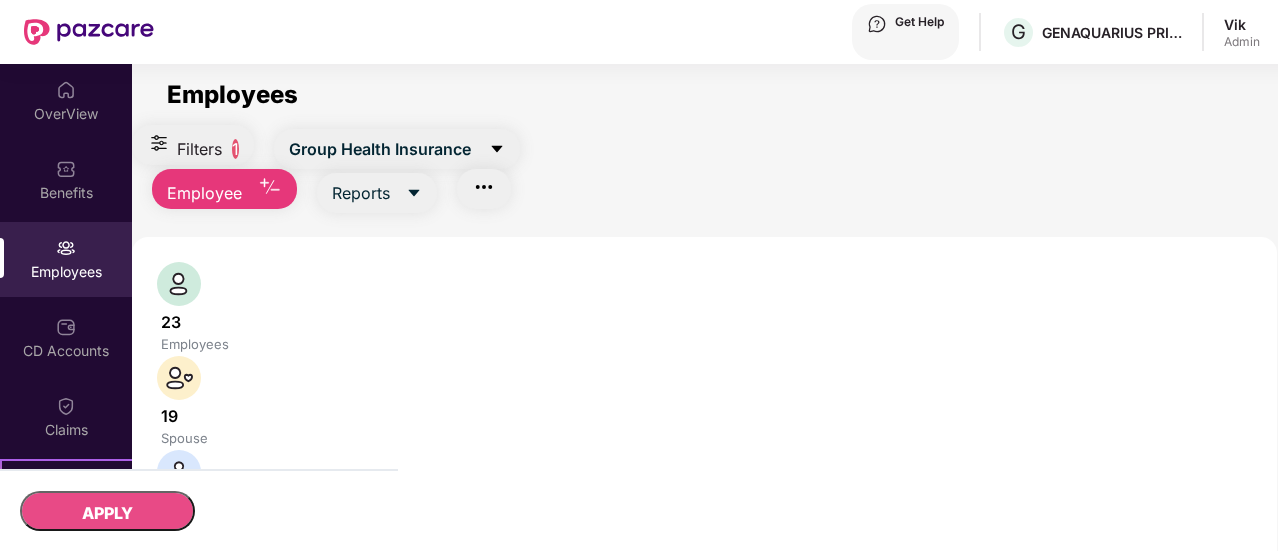 click at bounding box center [66, 248] 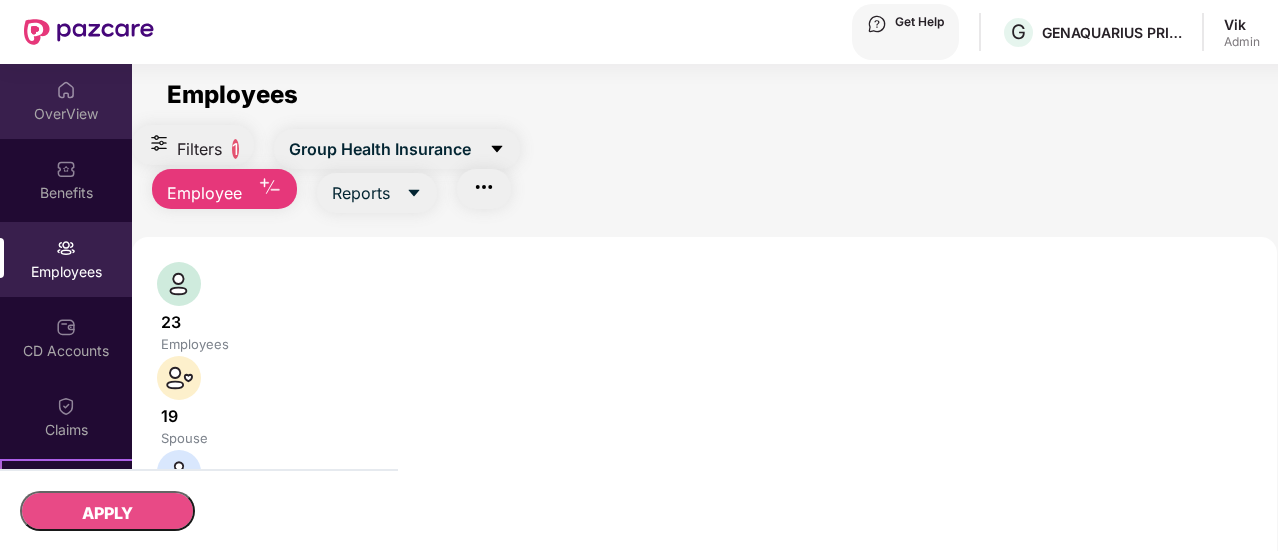 click at bounding box center (66, 90) 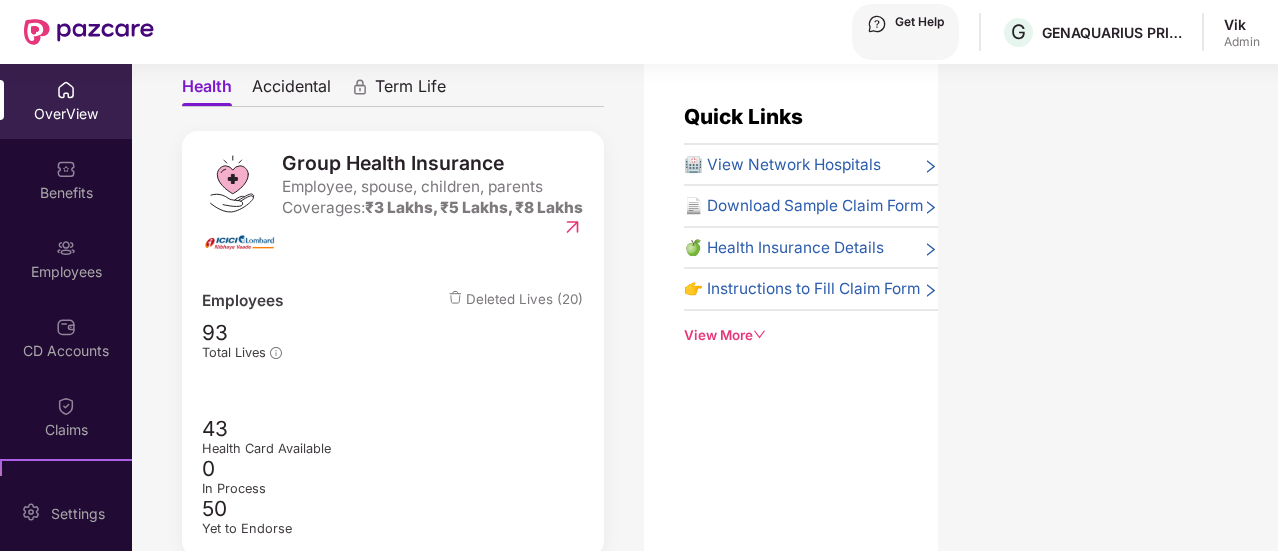 scroll, scrollTop: 261, scrollLeft: 0, axis: vertical 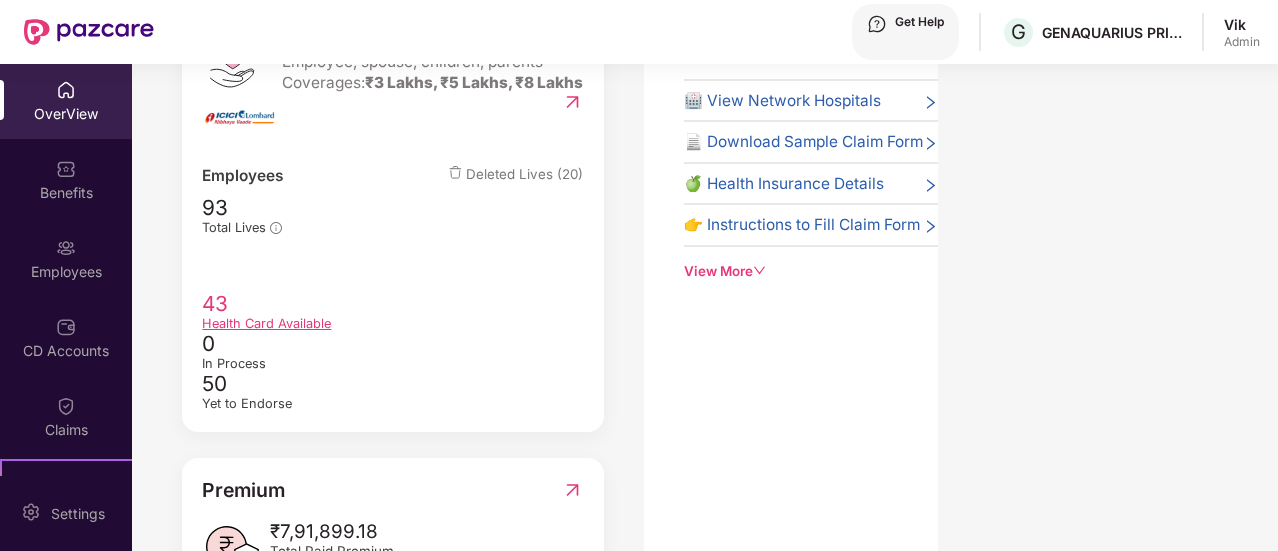 click on "Health Card Available" at bounding box center [392, 323] 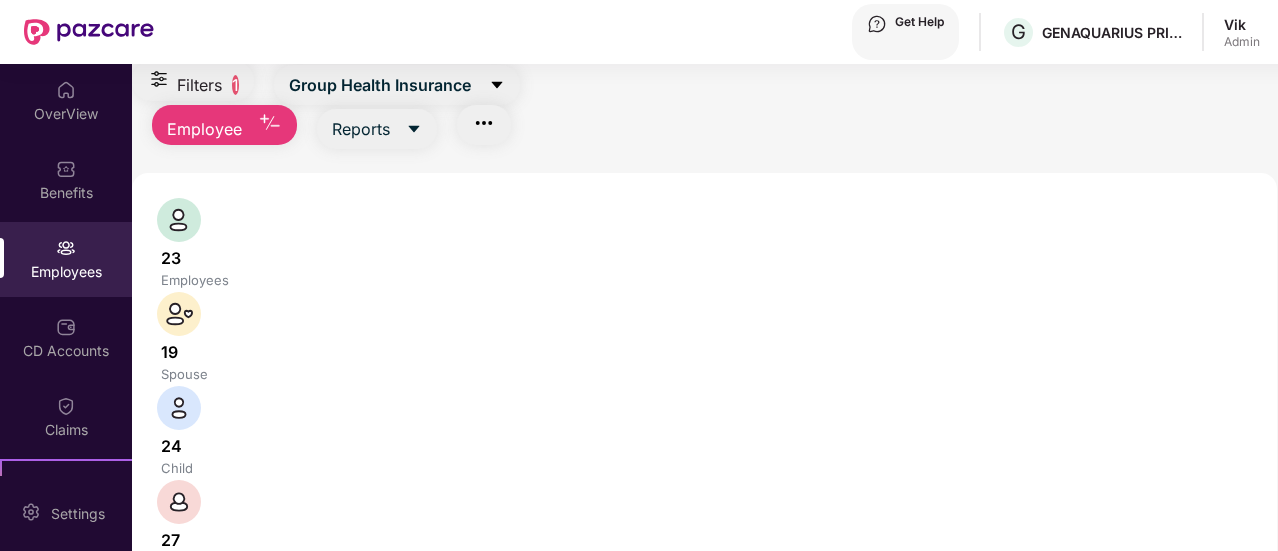 scroll, scrollTop: 464, scrollLeft: 0, axis: vertical 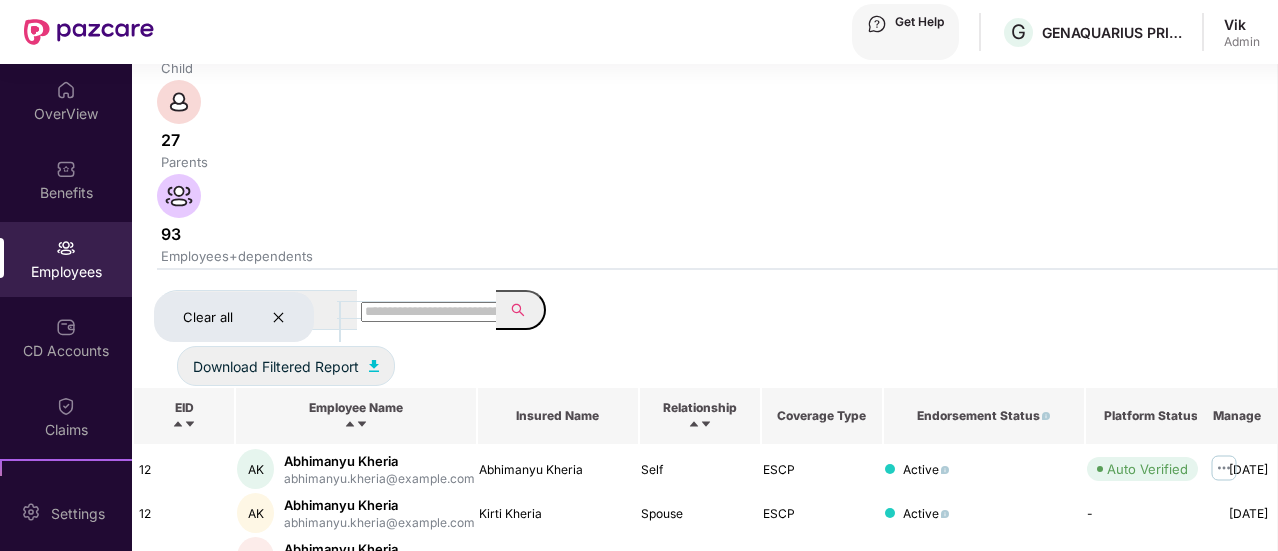 click on "Abhimanyu Kheria" at bounding box center [379, 637] 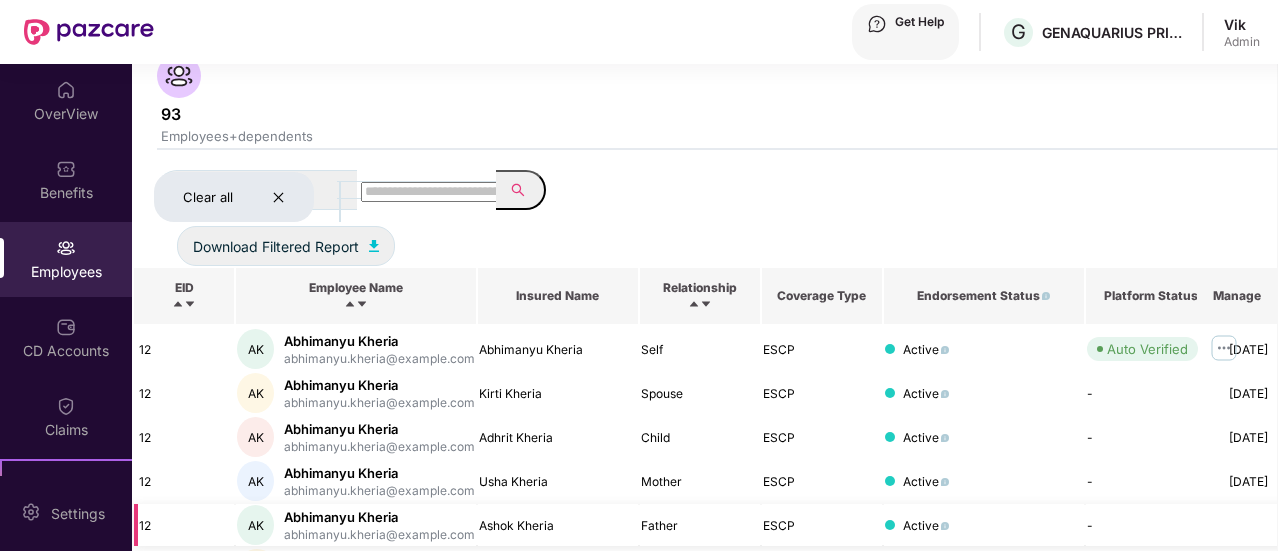 scroll, scrollTop: 673, scrollLeft: 0, axis: vertical 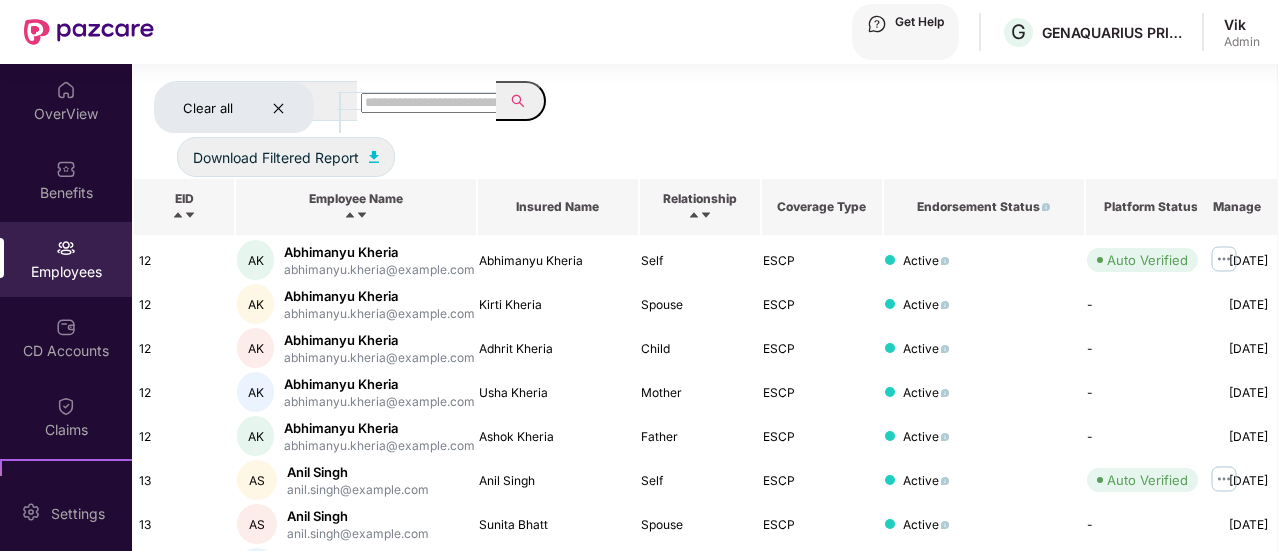 click on "2" at bounding box center (1175, 769) 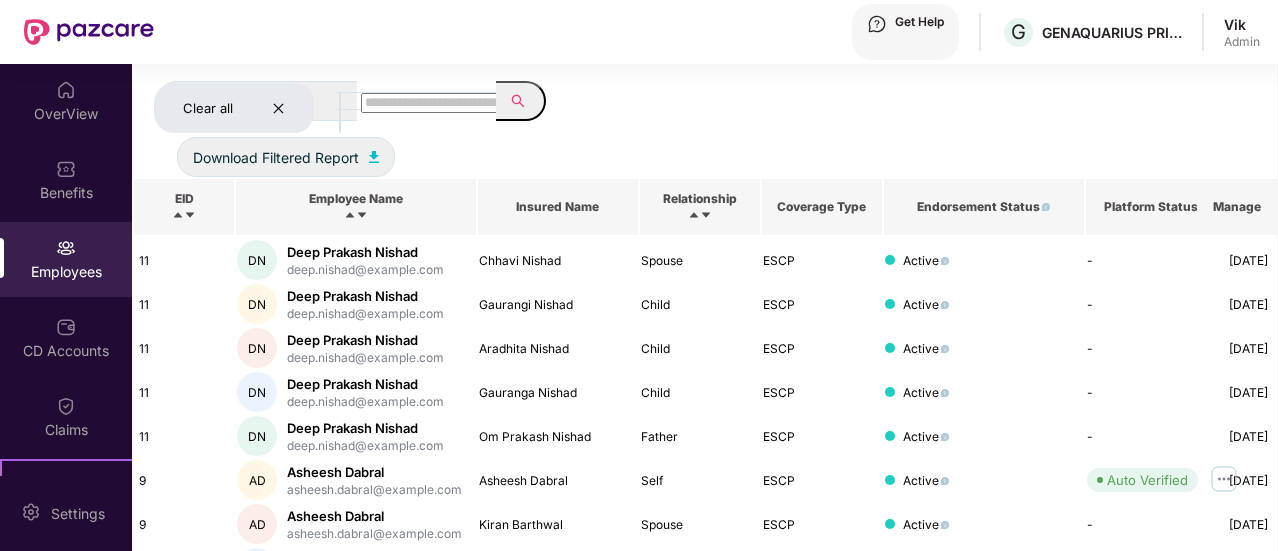 click on "3" at bounding box center [1175, 789] 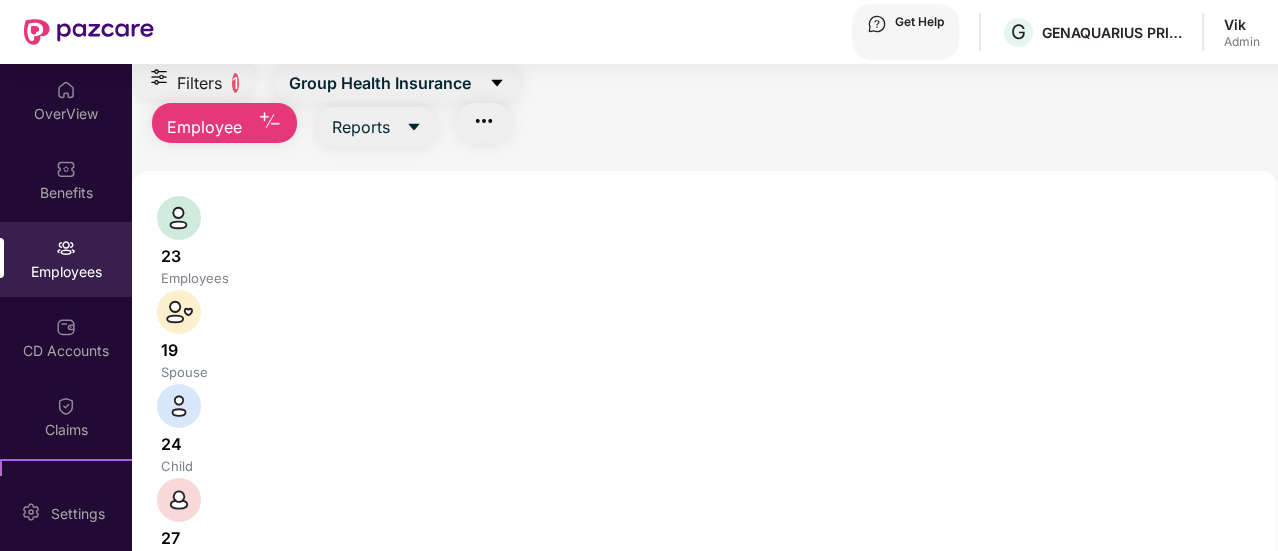scroll, scrollTop: 0, scrollLeft: 0, axis: both 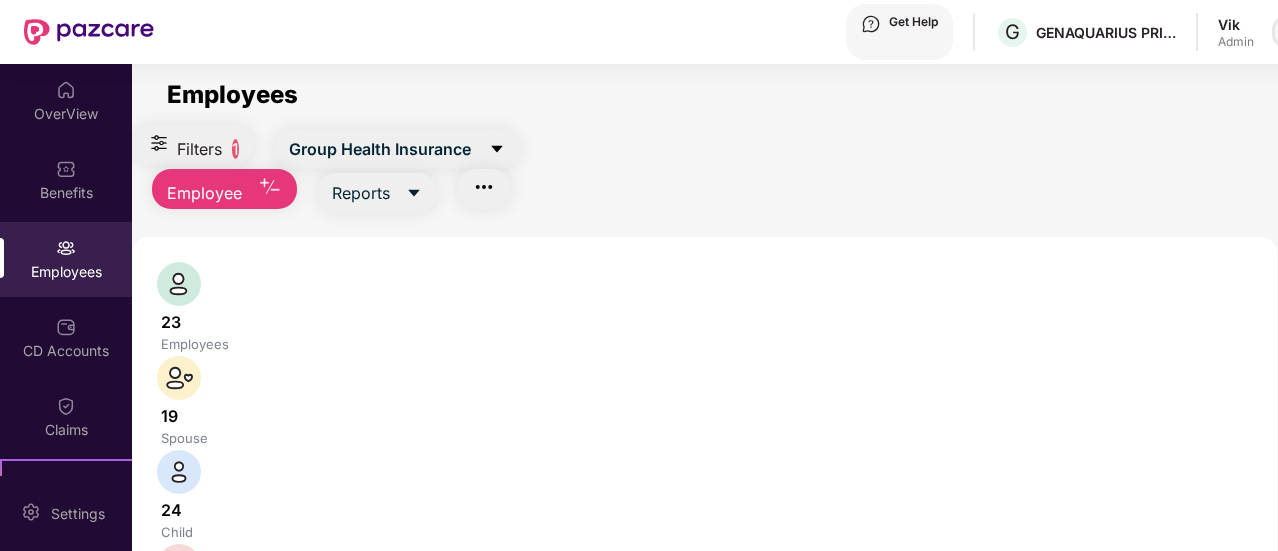click at bounding box center (1287, 32) 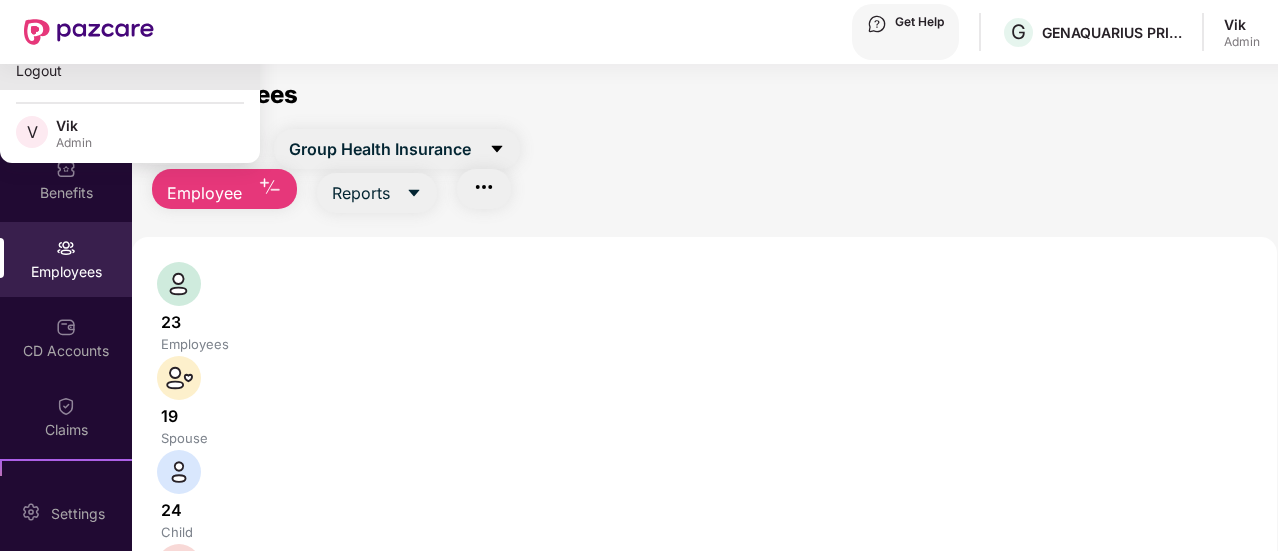 click on "Logout" at bounding box center [130, 70] 